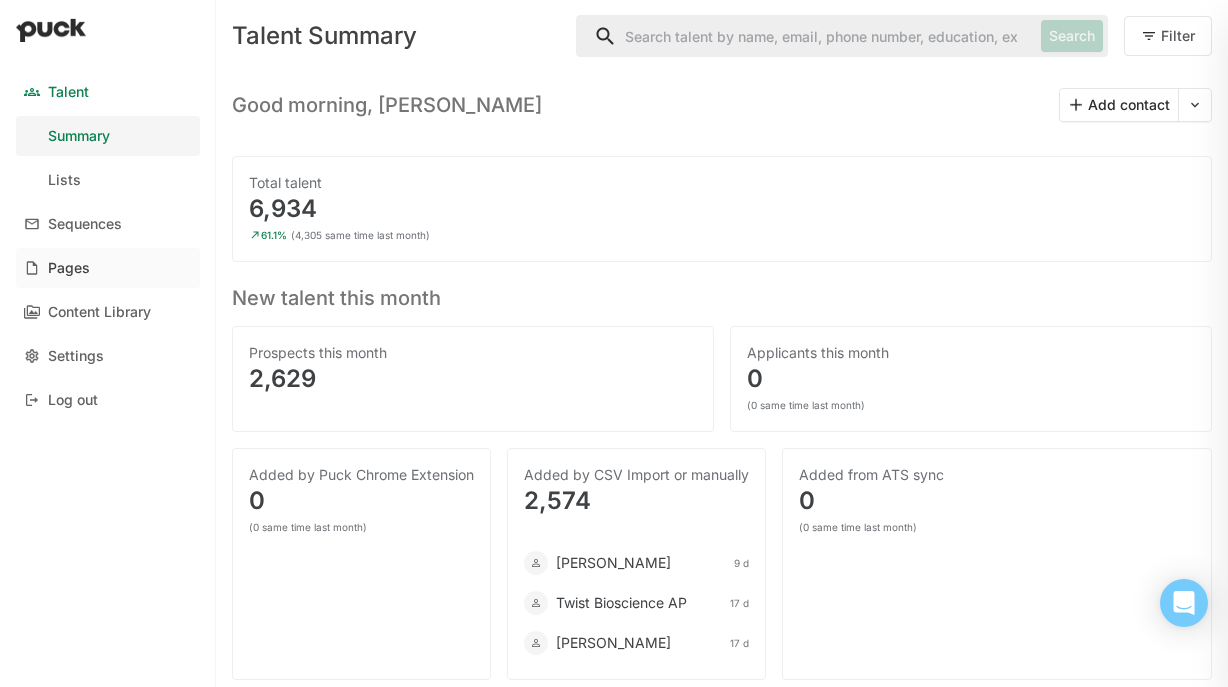 scroll, scrollTop: 0, scrollLeft: 0, axis: both 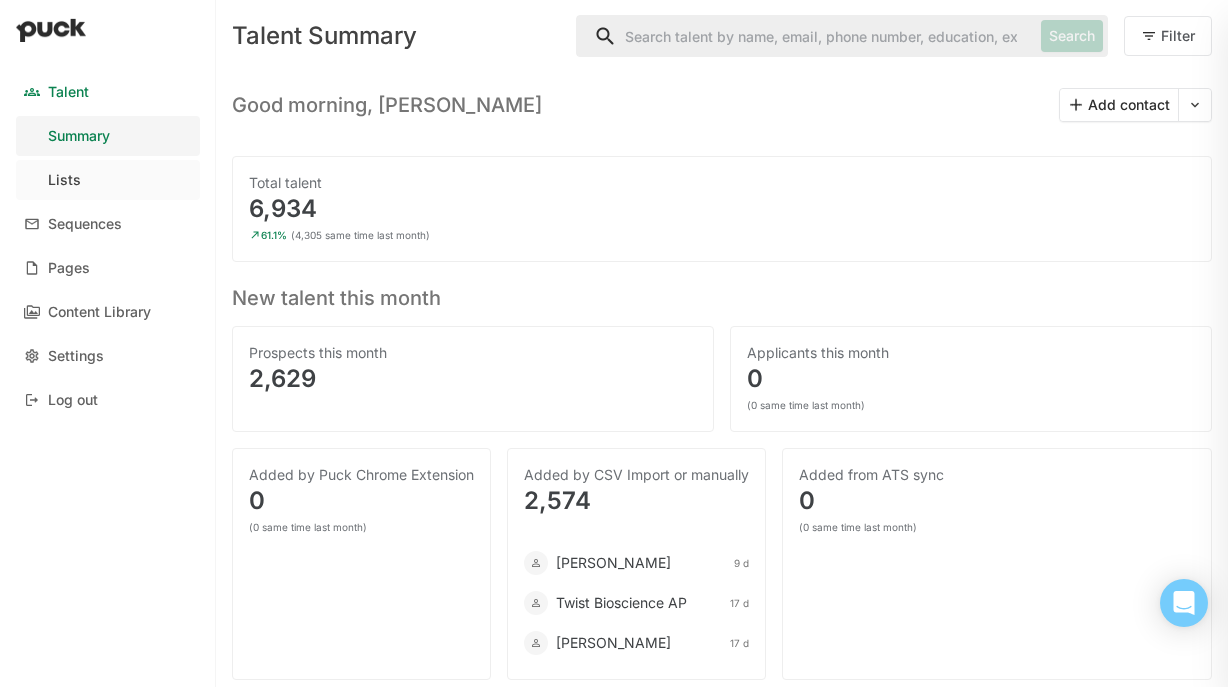 click on "Lists" at bounding box center [108, 180] 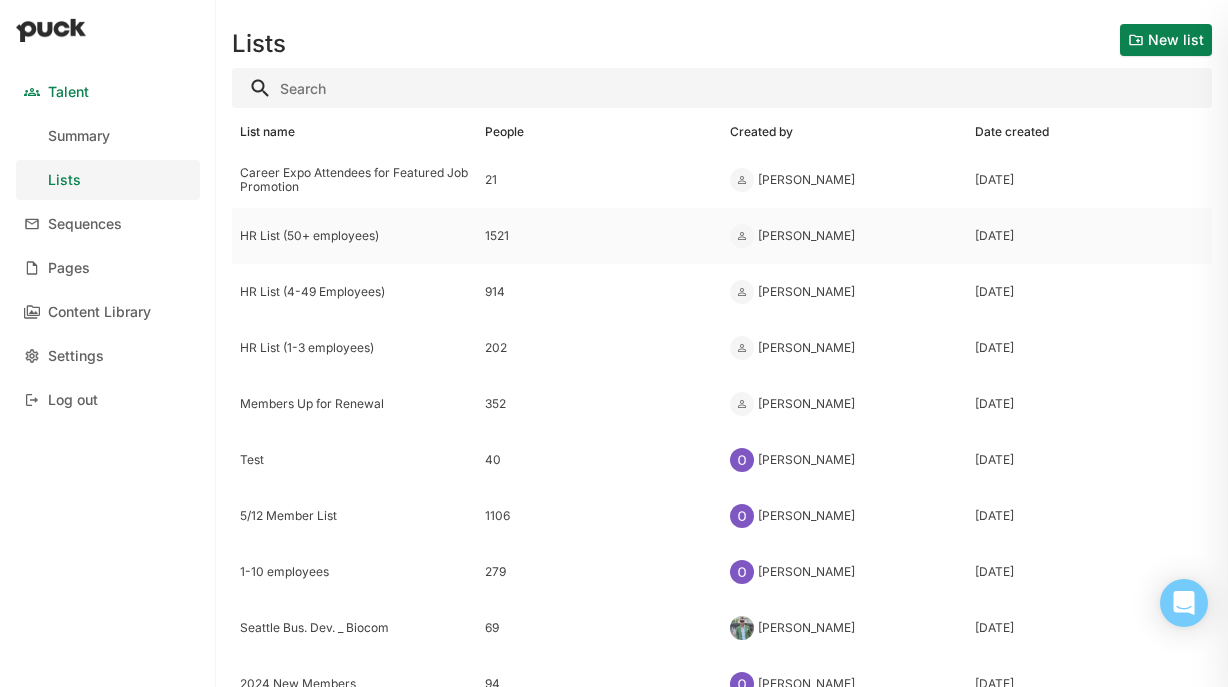 click on "HR List (50+ employees)" at bounding box center [354, 236] 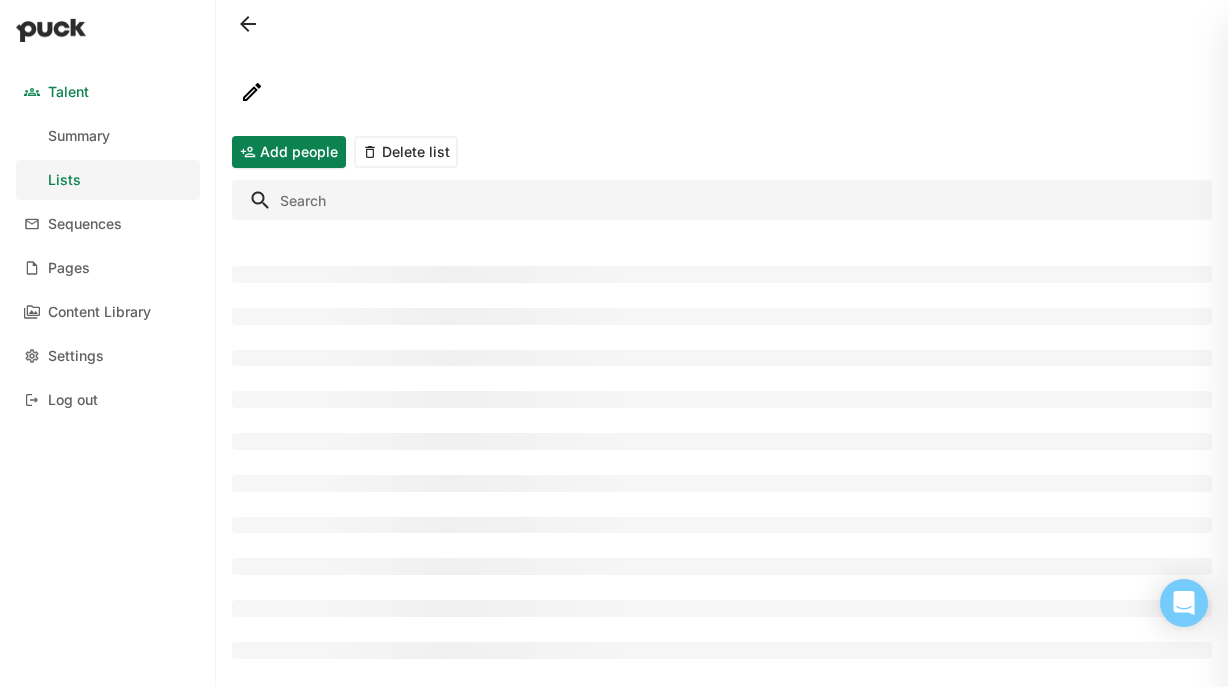 click at bounding box center (722, 200) 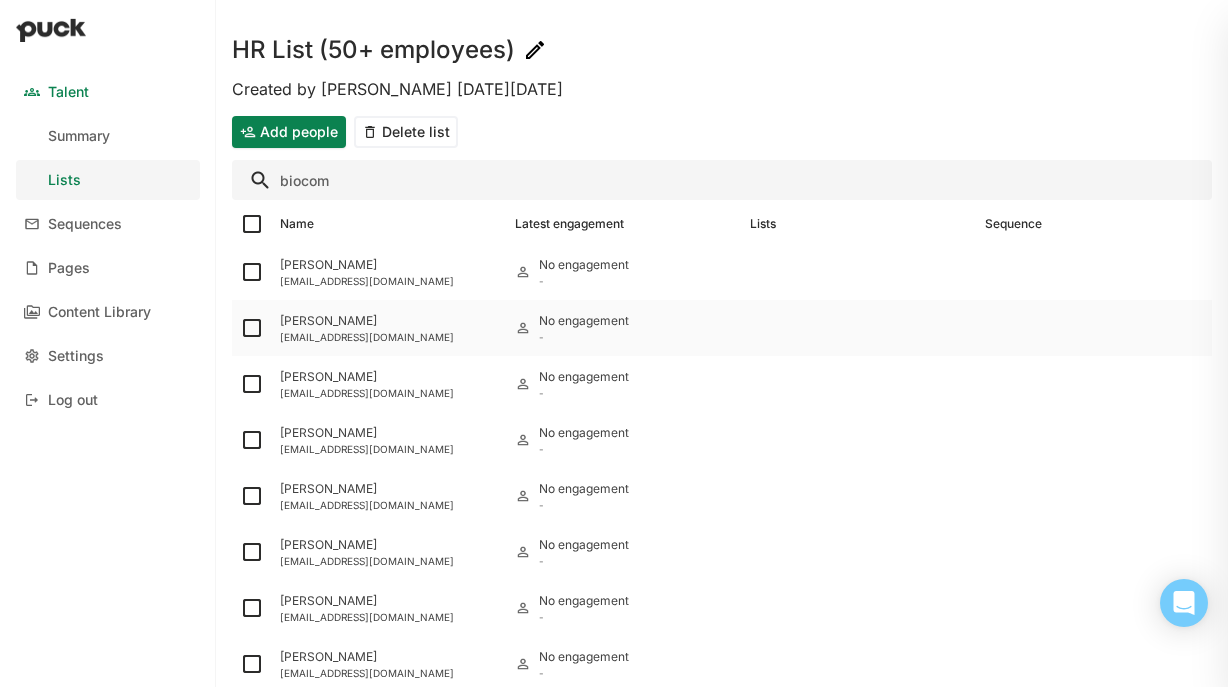 scroll, scrollTop: 47, scrollLeft: 0, axis: vertical 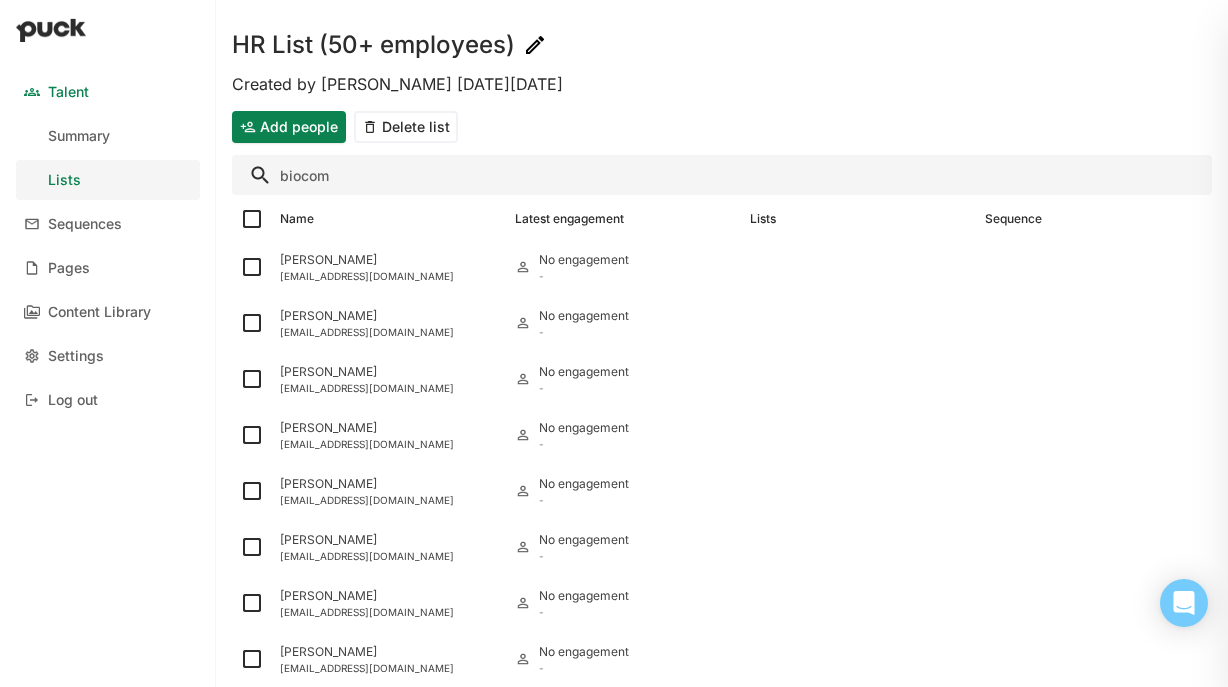 type on "biocom" 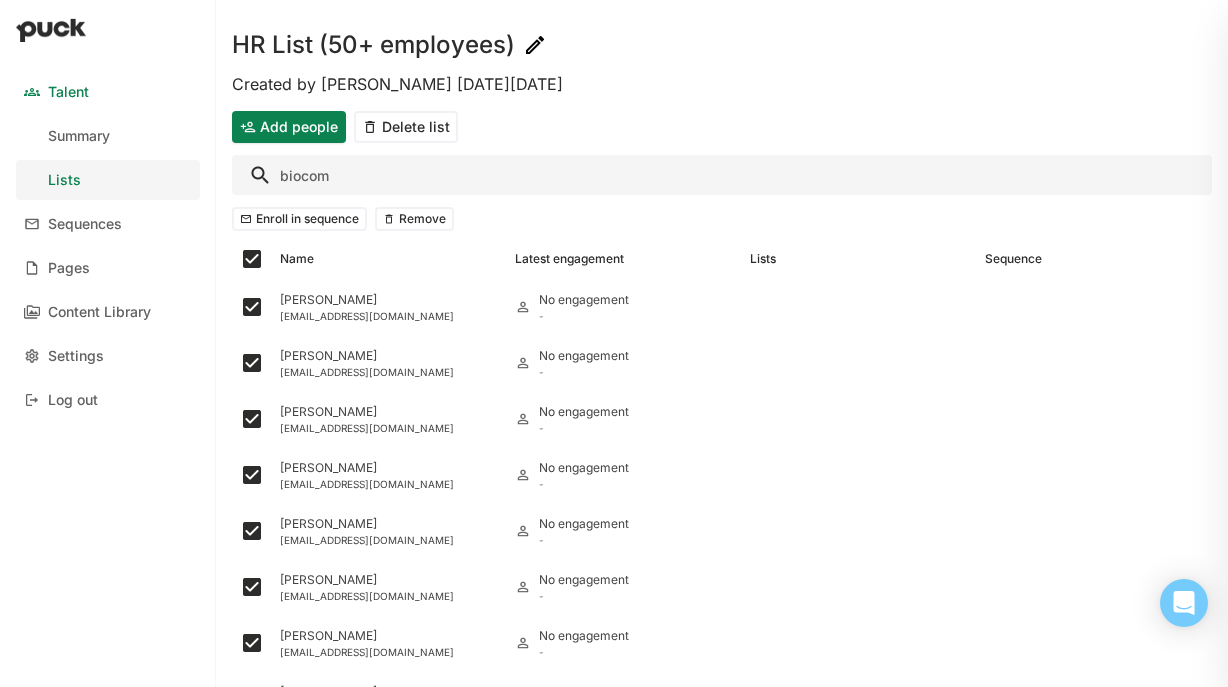 click on "Remove" at bounding box center [414, 219] 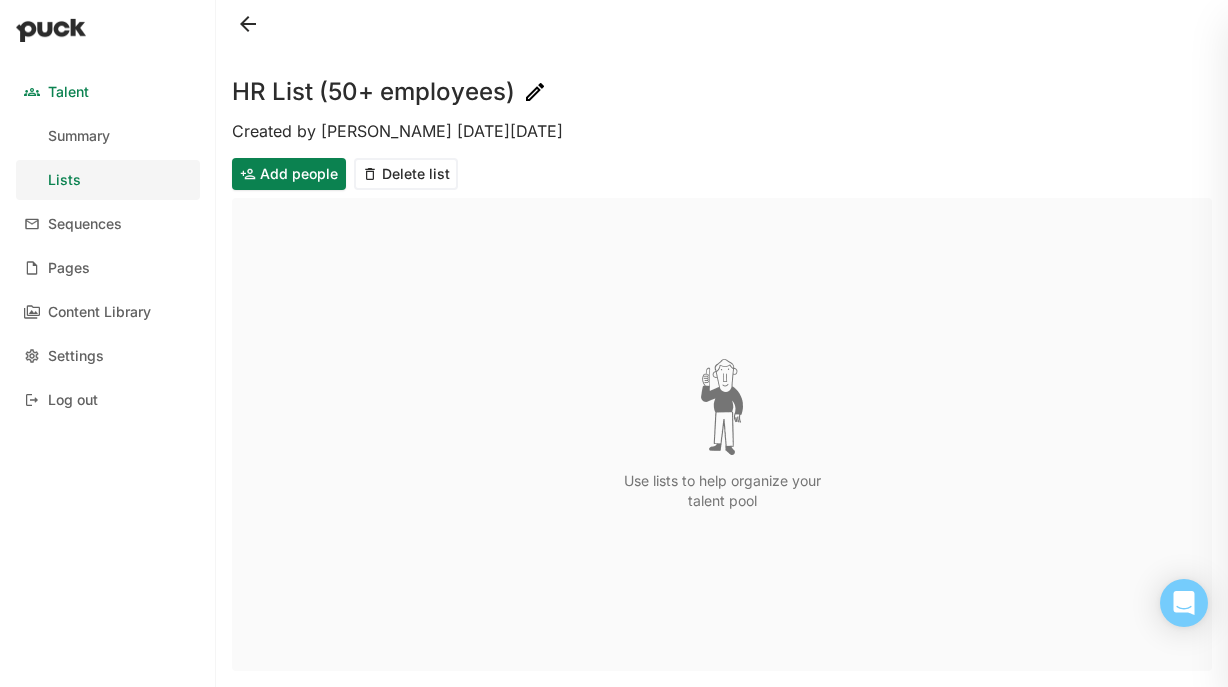 click at bounding box center (248, 24) 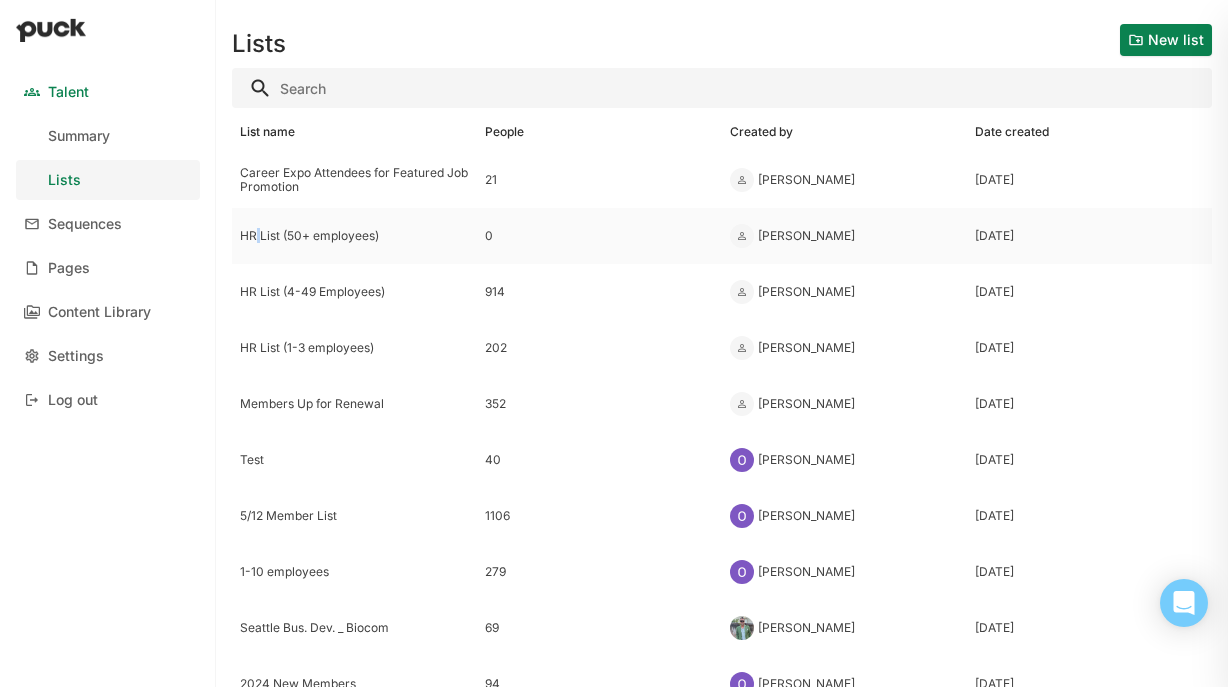 click on "HR List (50+ employees)" at bounding box center (354, 236) 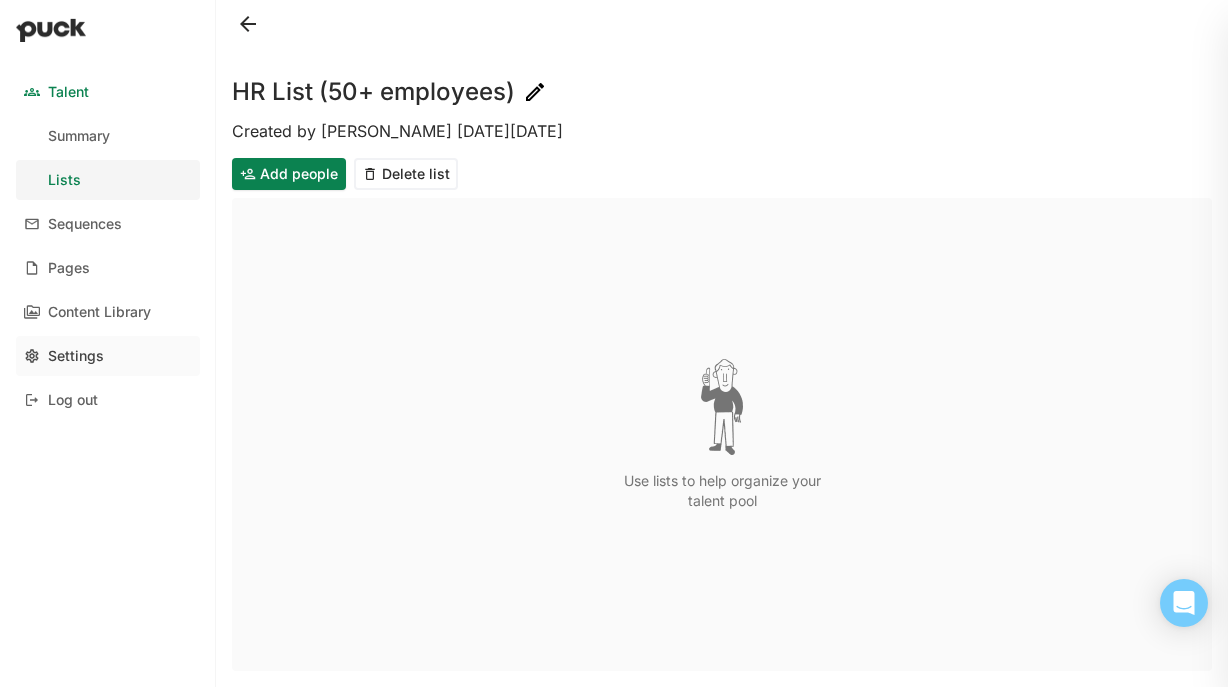 click on "Settings" at bounding box center (108, 356) 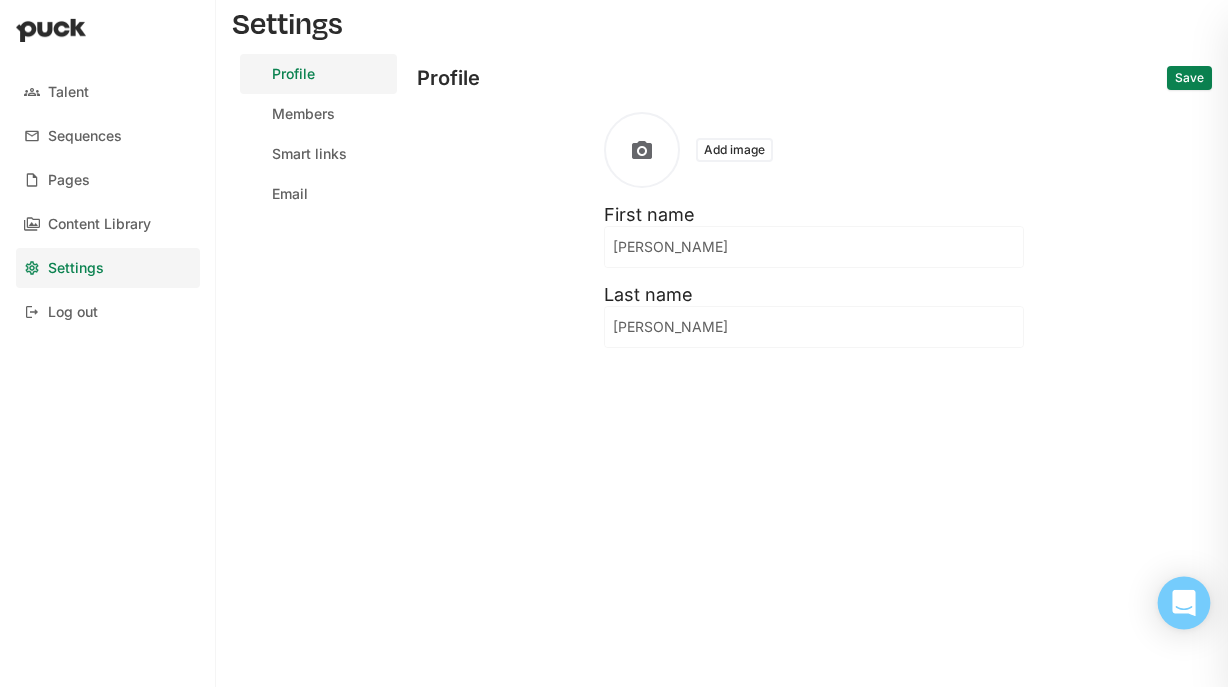 click 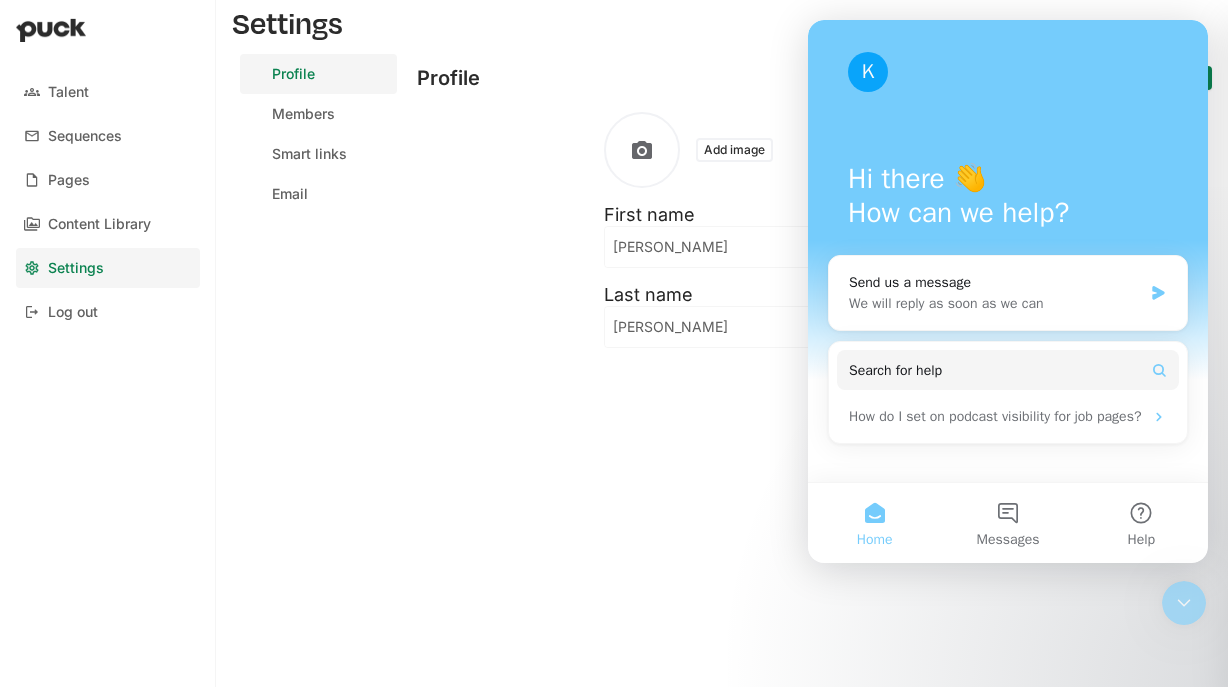 scroll, scrollTop: 0, scrollLeft: 0, axis: both 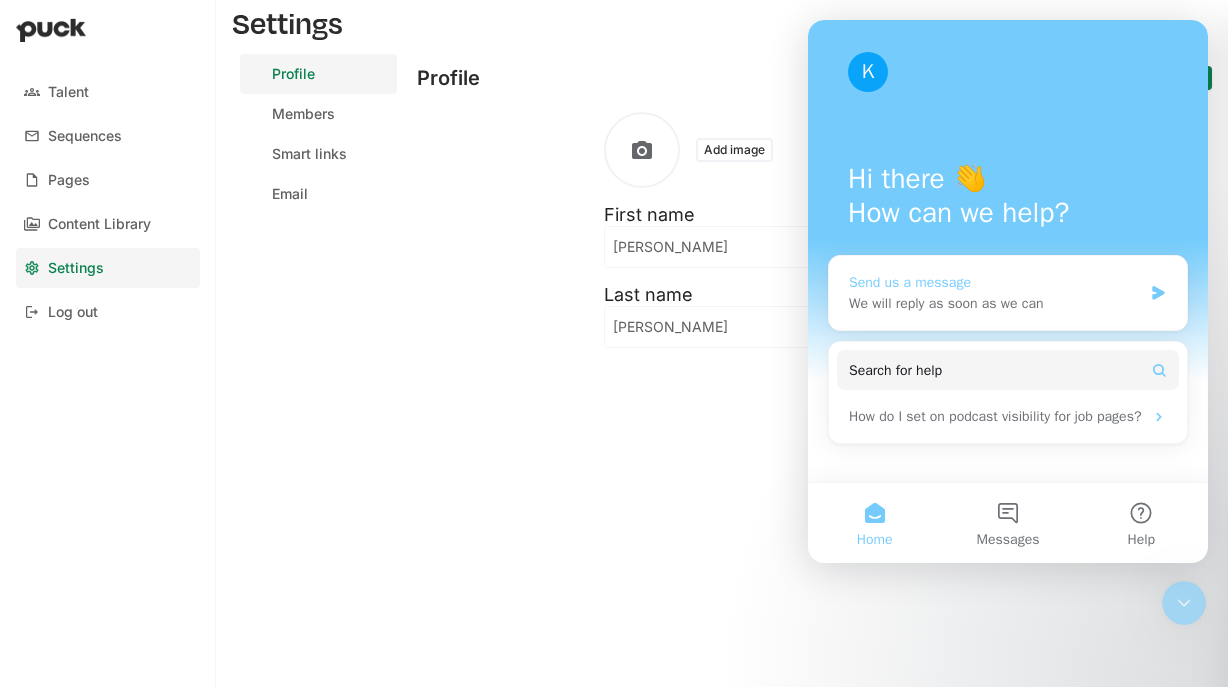 click on "We will reply as soon as we can" at bounding box center (995, 303) 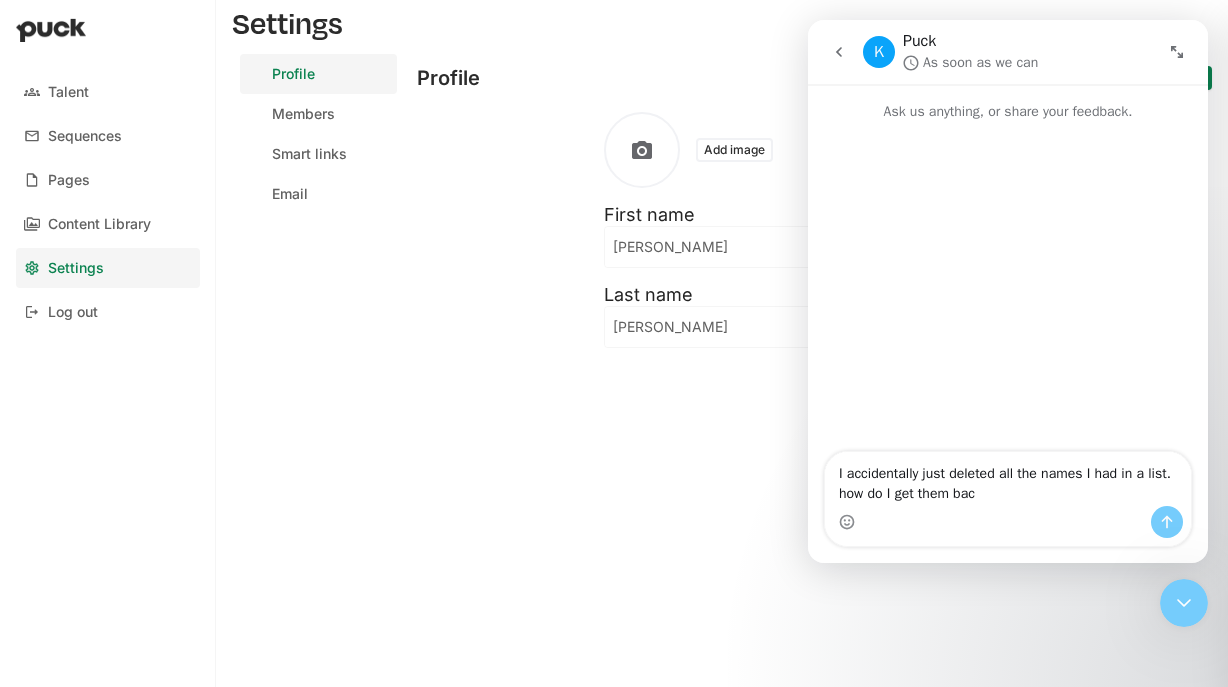 type on "I accidentally just deleted all the names I had in a list. how do I get them back" 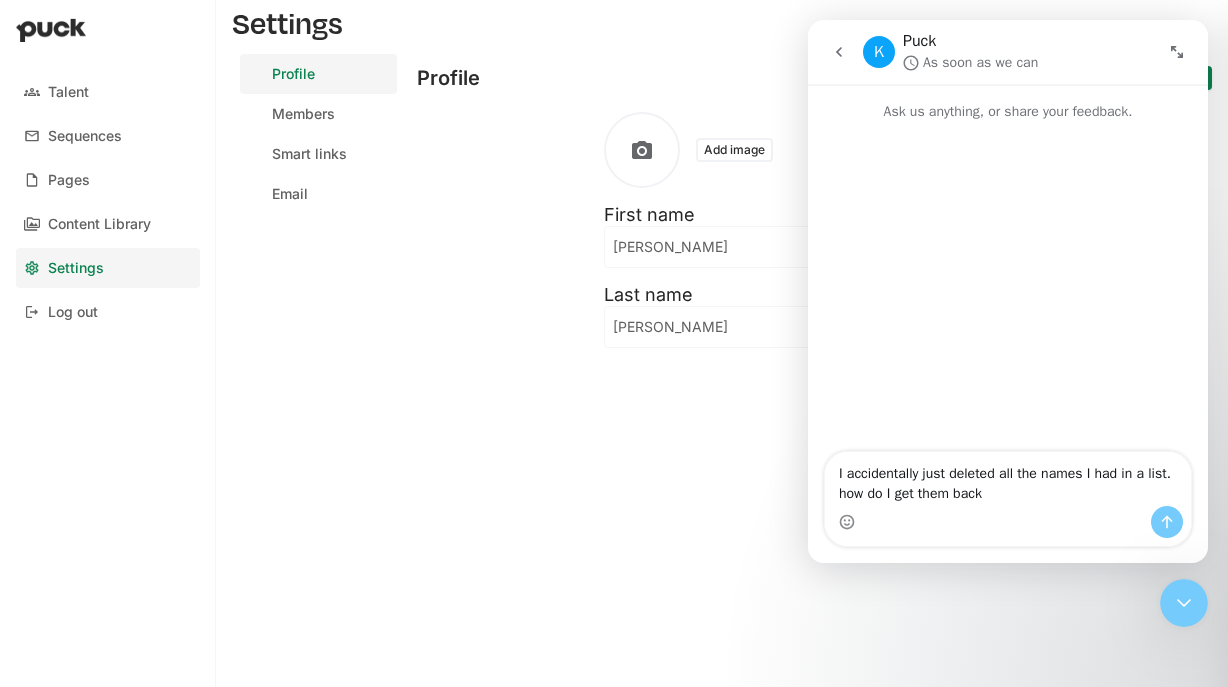 type 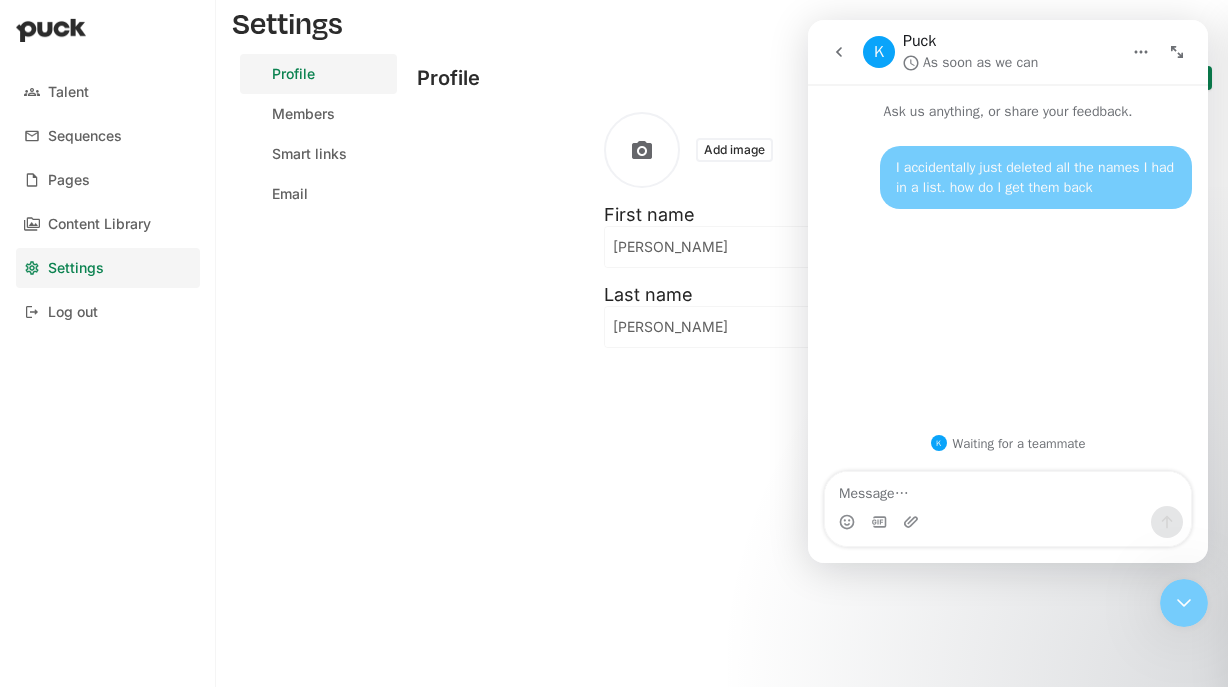 click at bounding box center (839, 52) 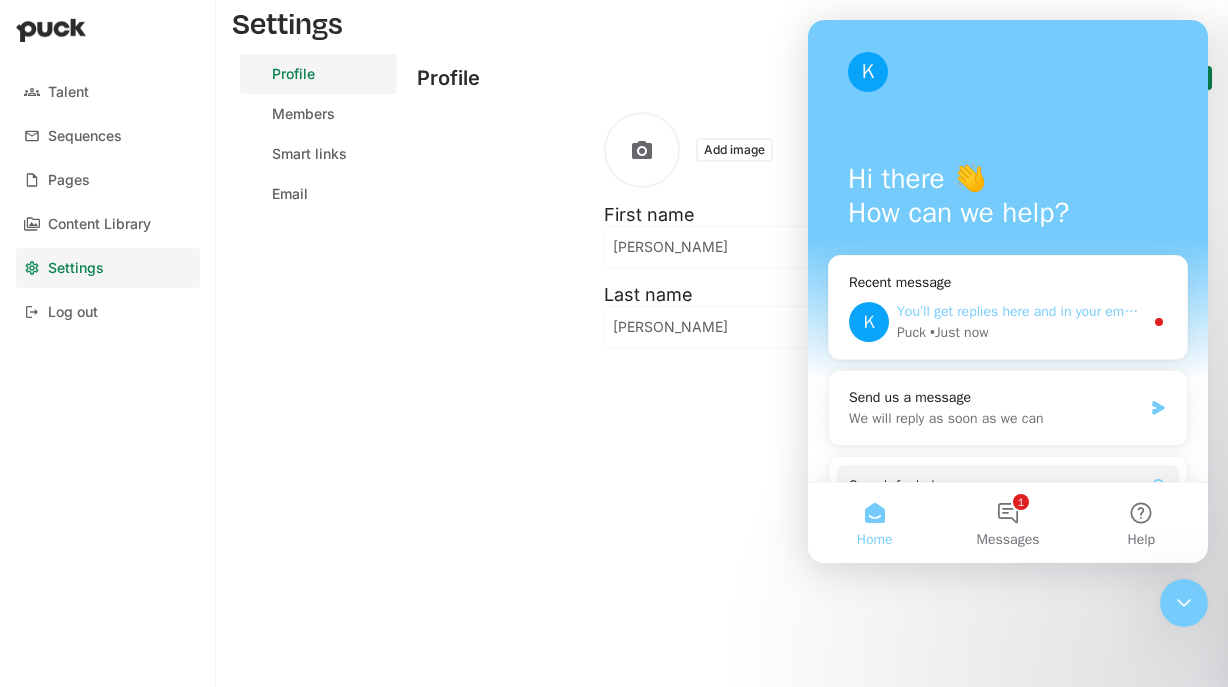 click on "You’ll get replies here and in your email: ✉️ [EMAIL_ADDRESS][DOMAIN_NAME] The team will reply as soon as they can." at bounding box center [1265, 311] 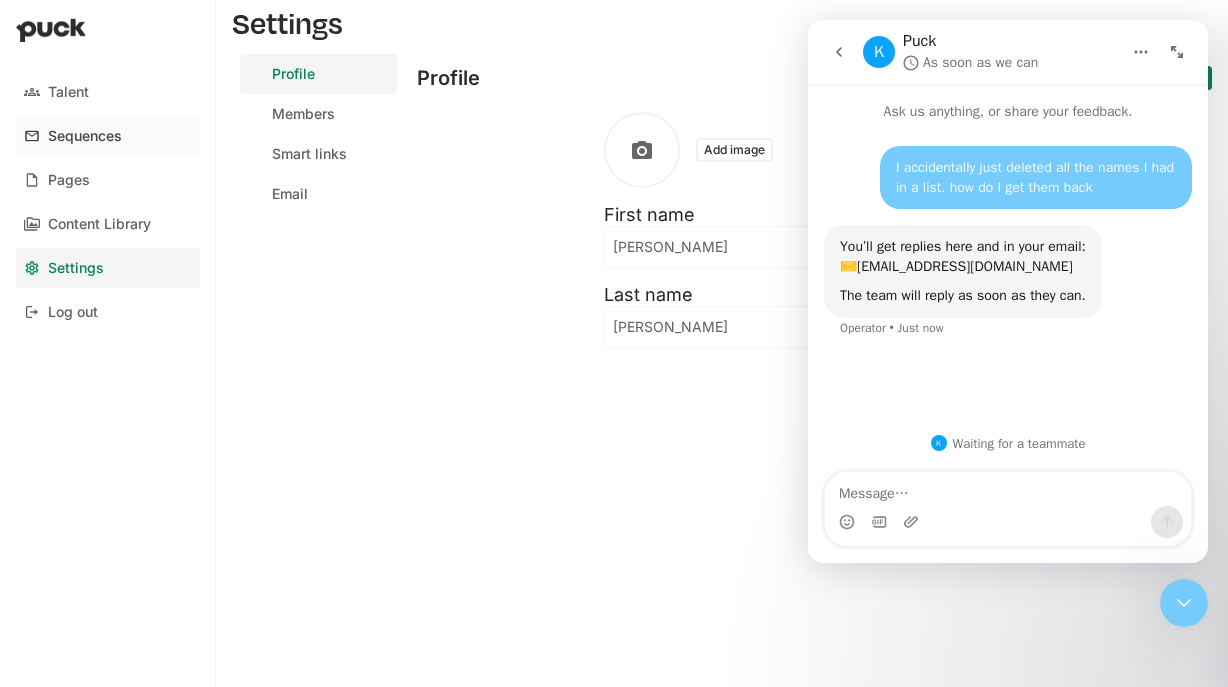 click on "Sequences" at bounding box center [108, 136] 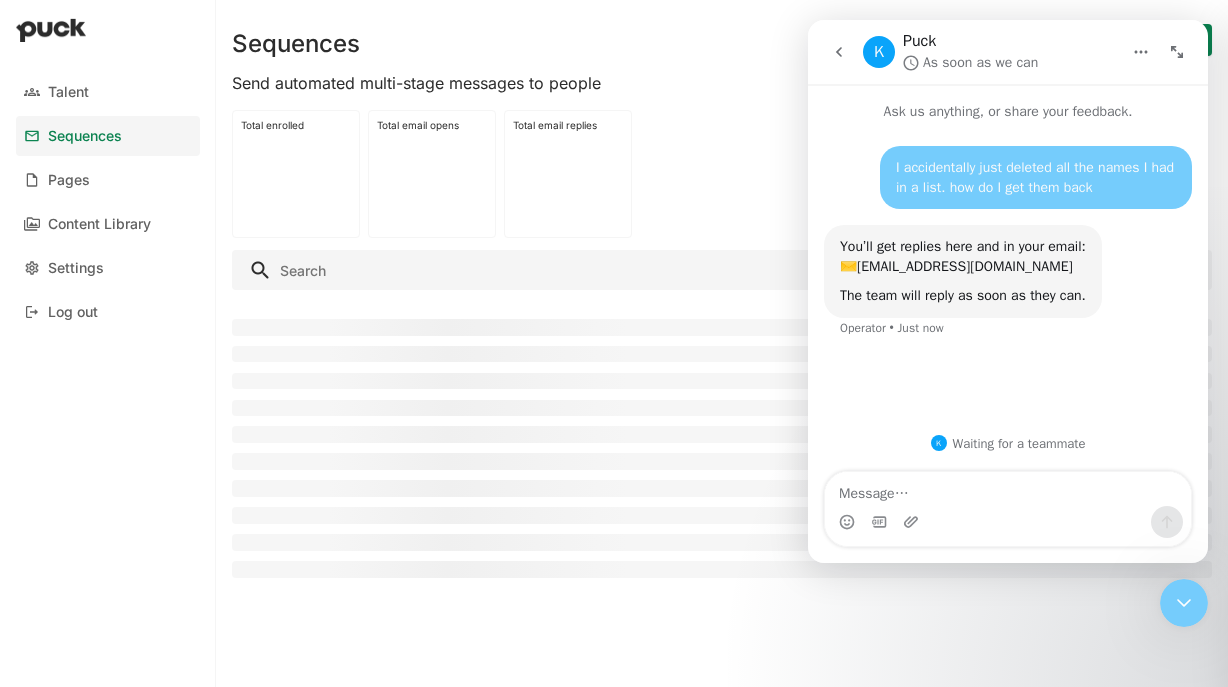 click 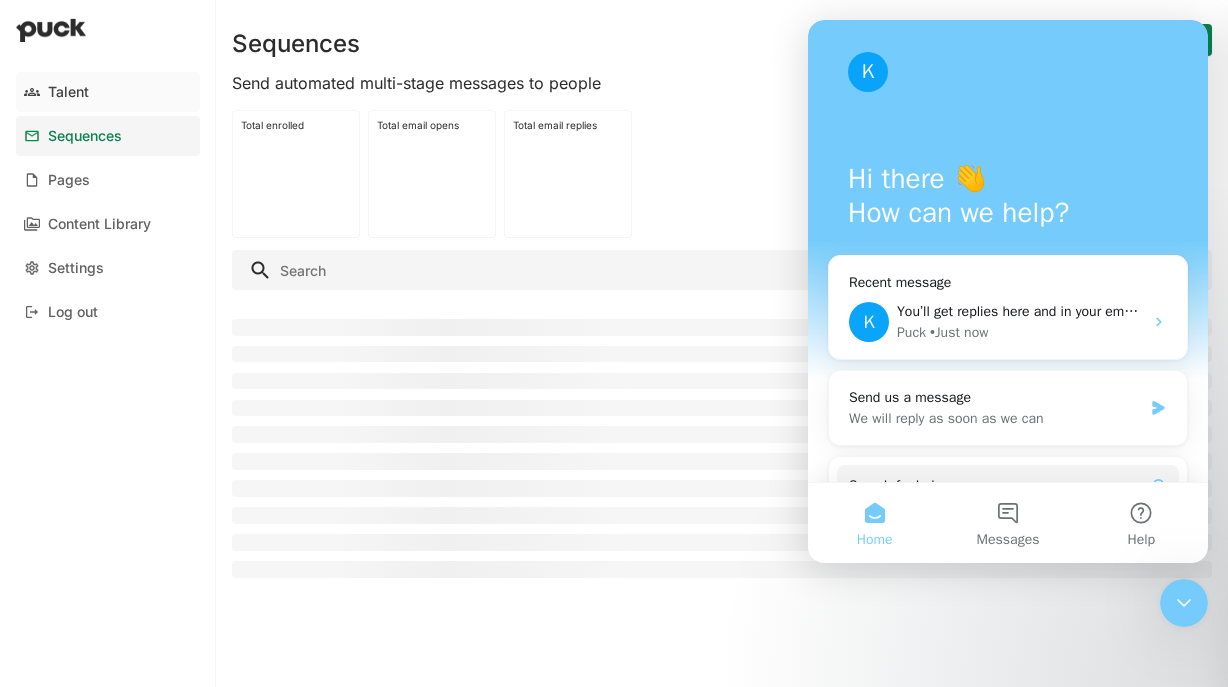 click on "Talent" at bounding box center [108, 92] 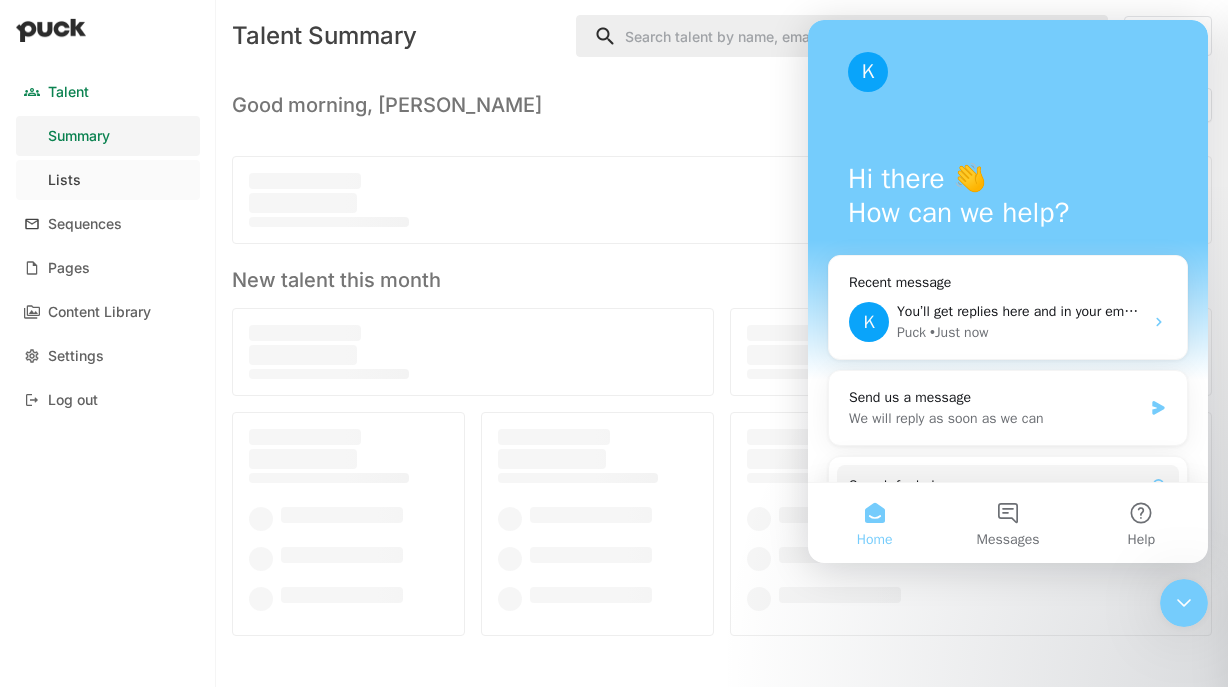 click on "Lists" at bounding box center [108, 180] 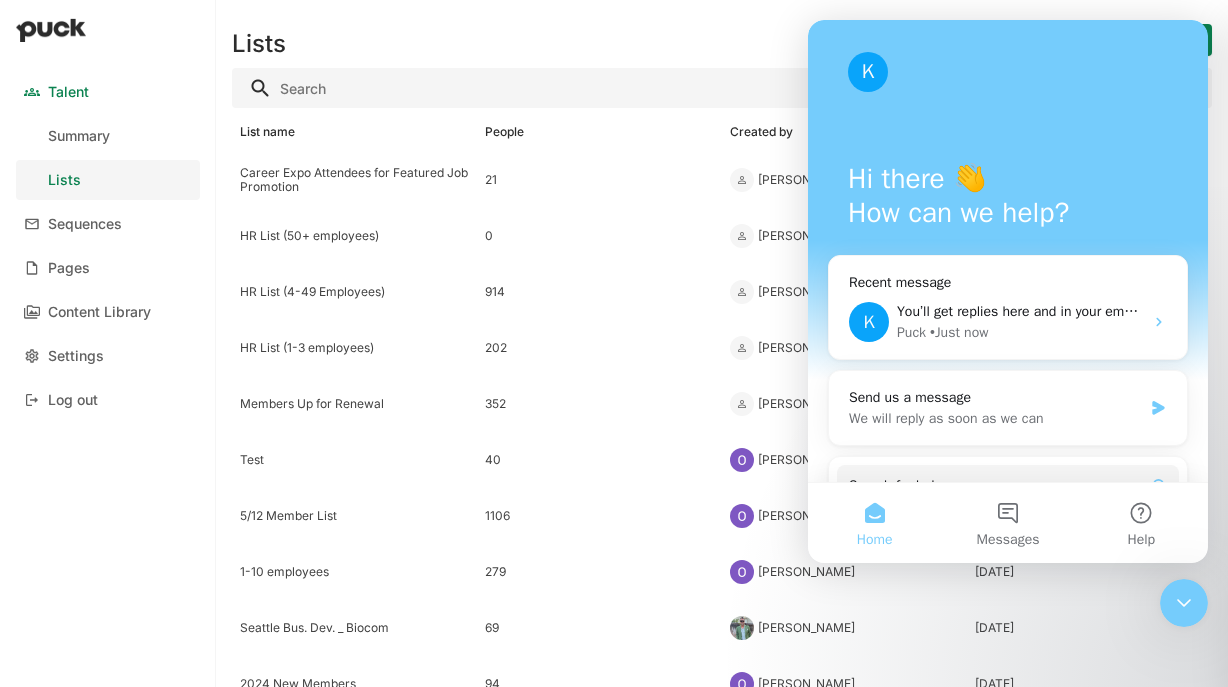 click 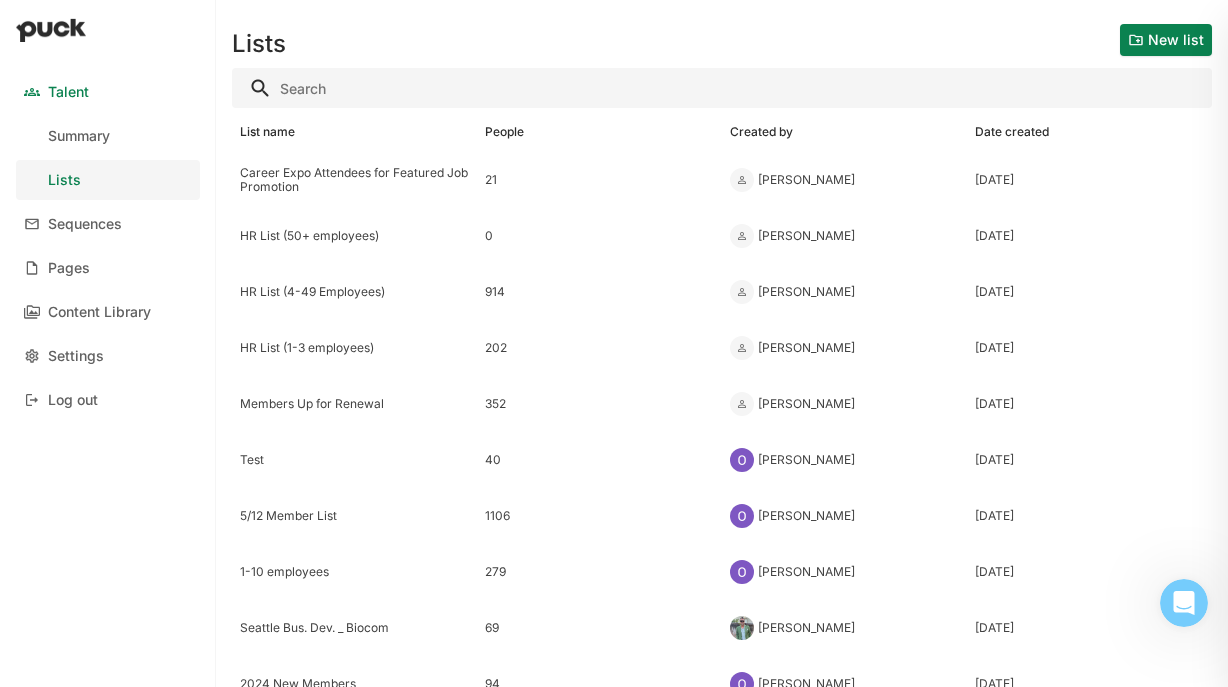 scroll, scrollTop: 0, scrollLeft: 0, axis: both 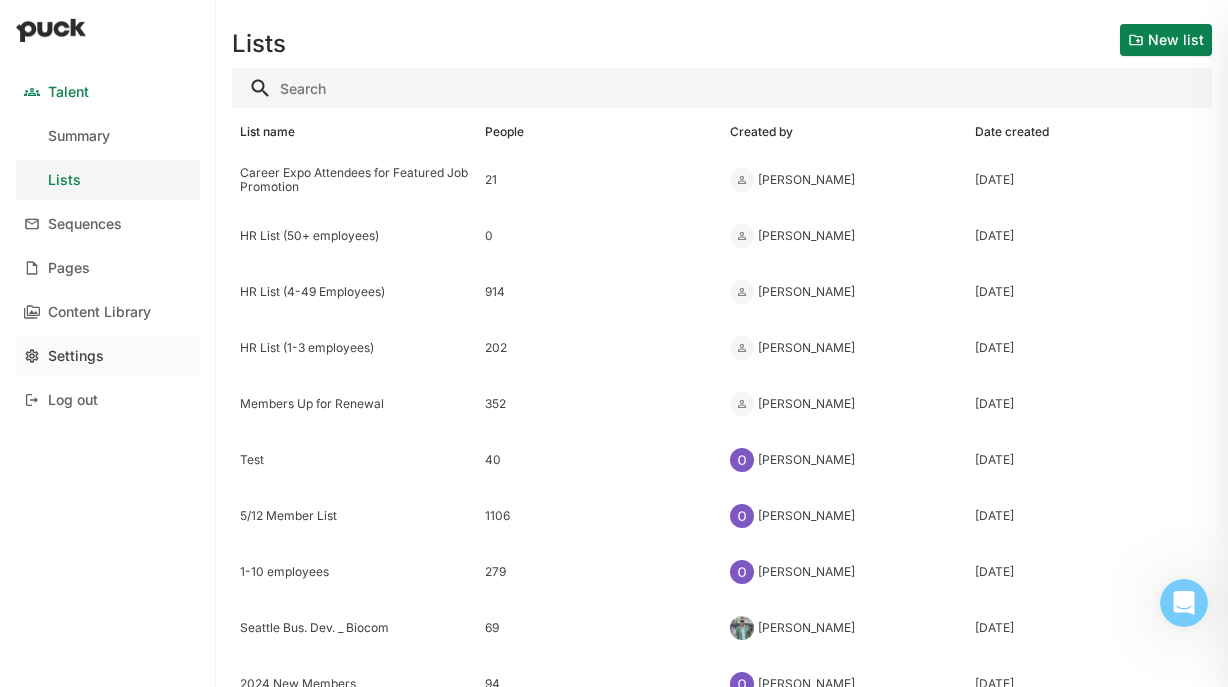 click on "Settings" at bounding box center [108, 356] 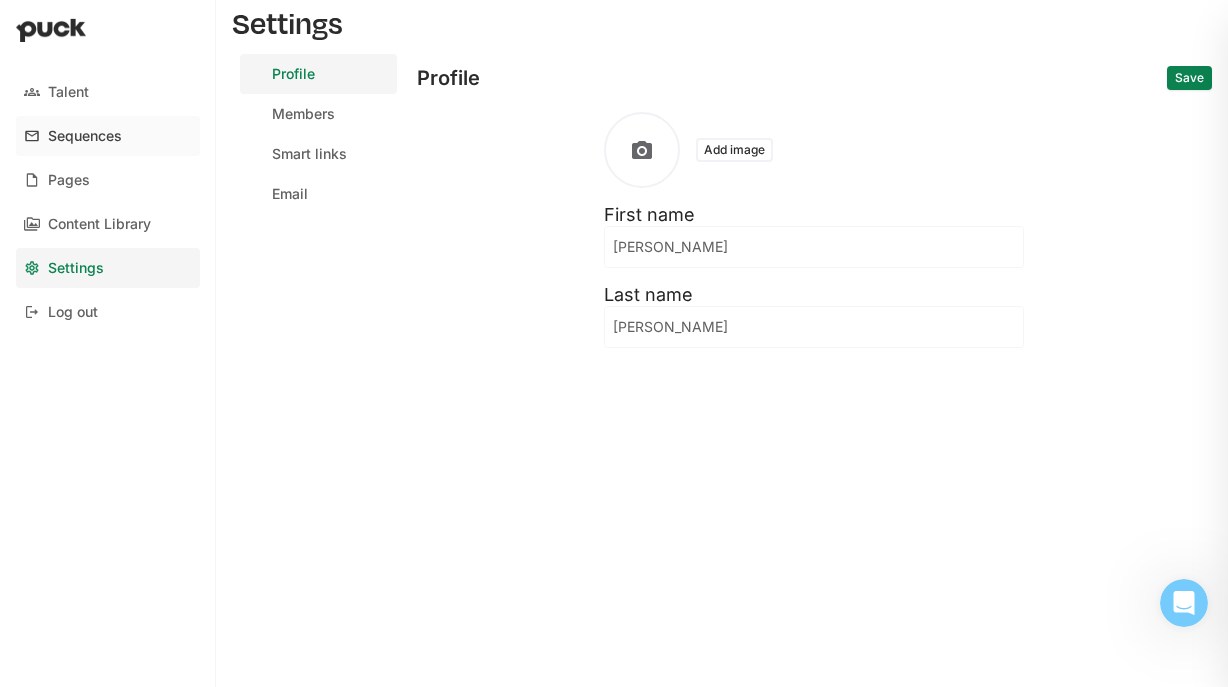 click on "Sequences" at bounding box center (108, 136) 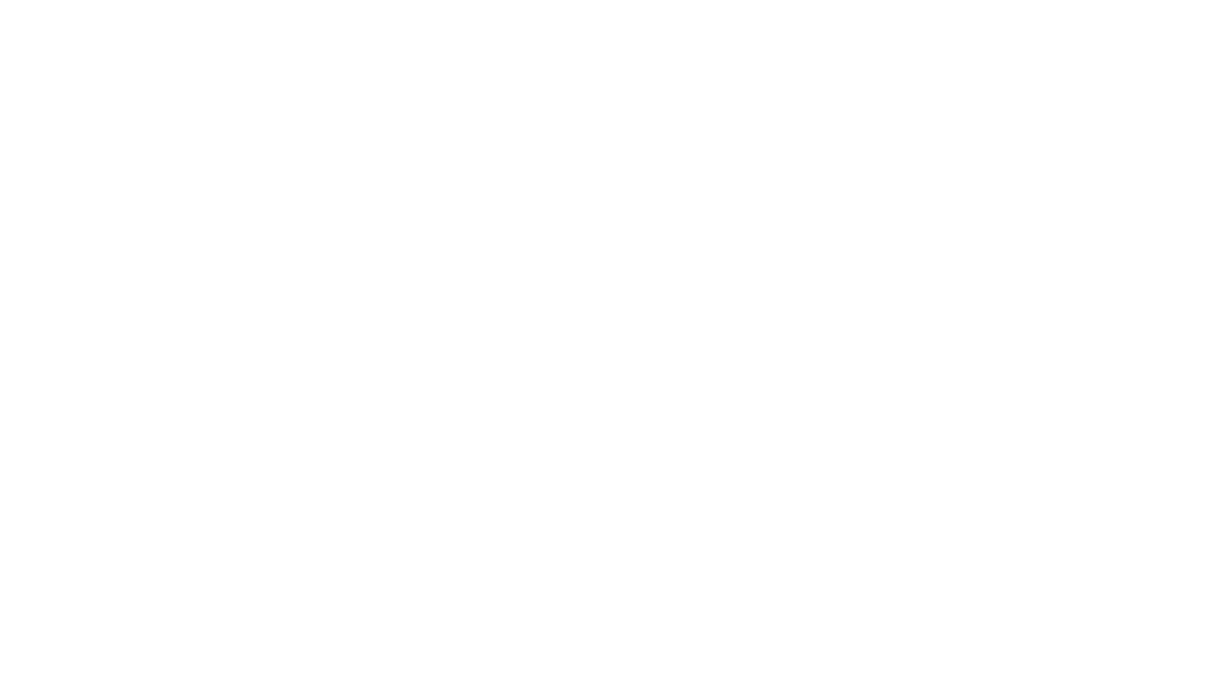 scroll, scrollTop: 0, scrollLeft: 0, axis: both 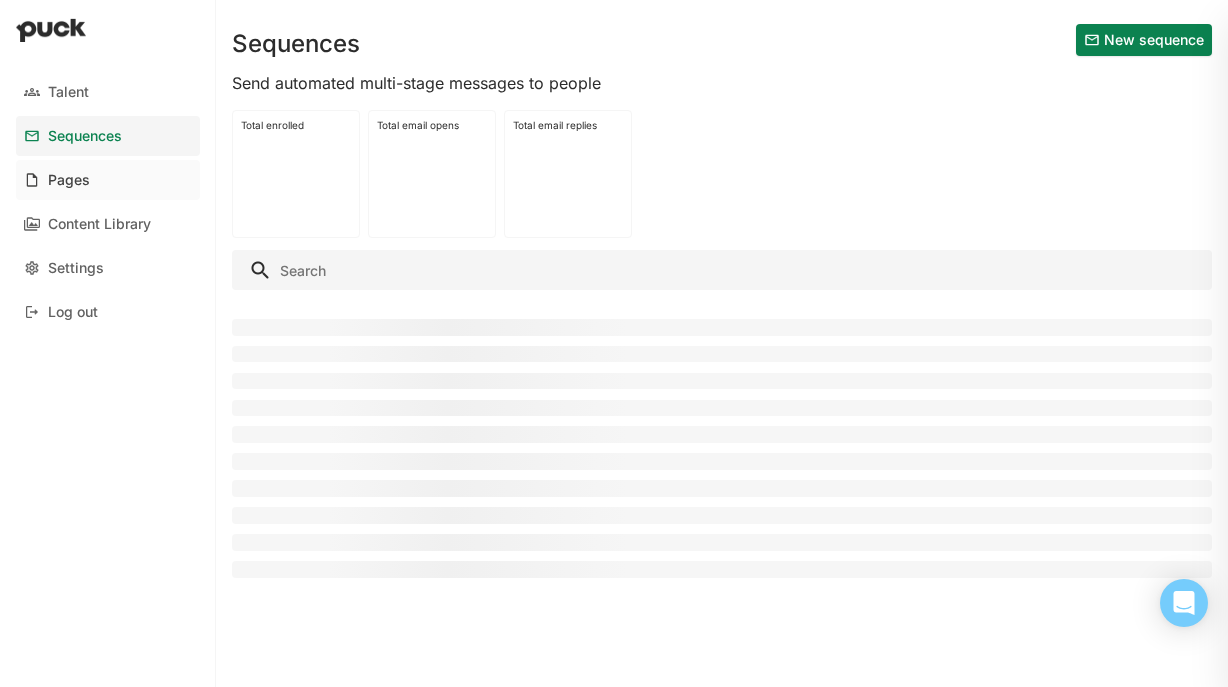 click on "Pages" at bounding box center [108, 180] 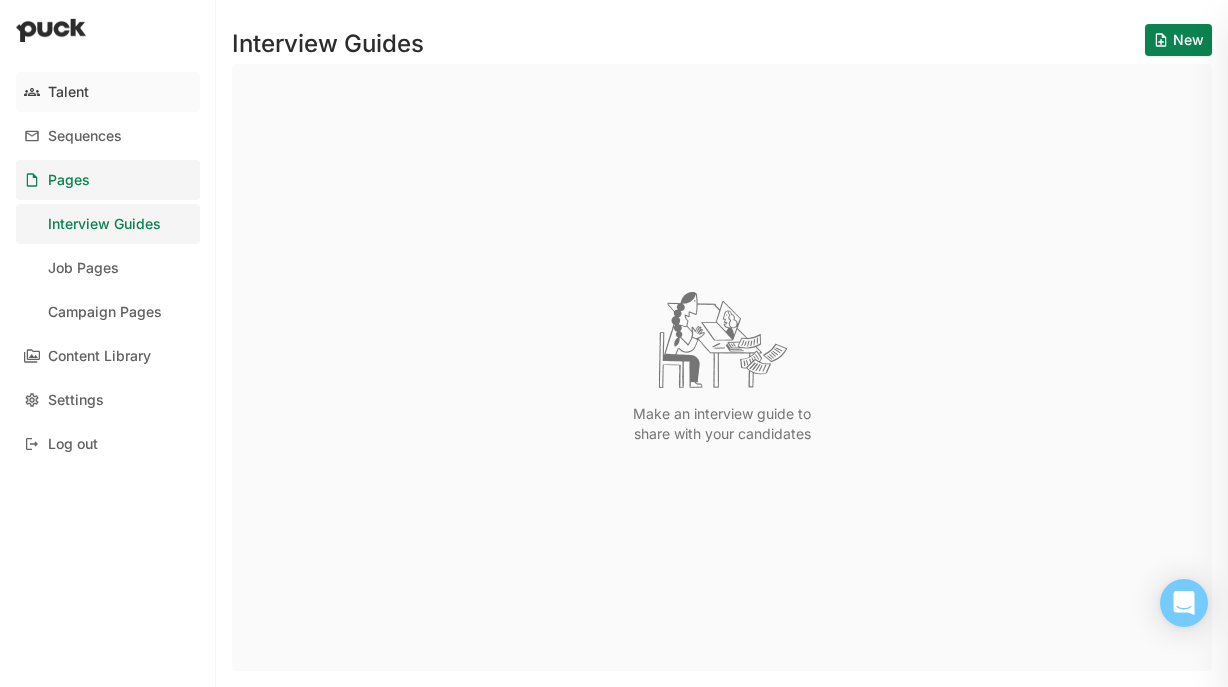 click on "Talent" at bounding box center [108, 92] 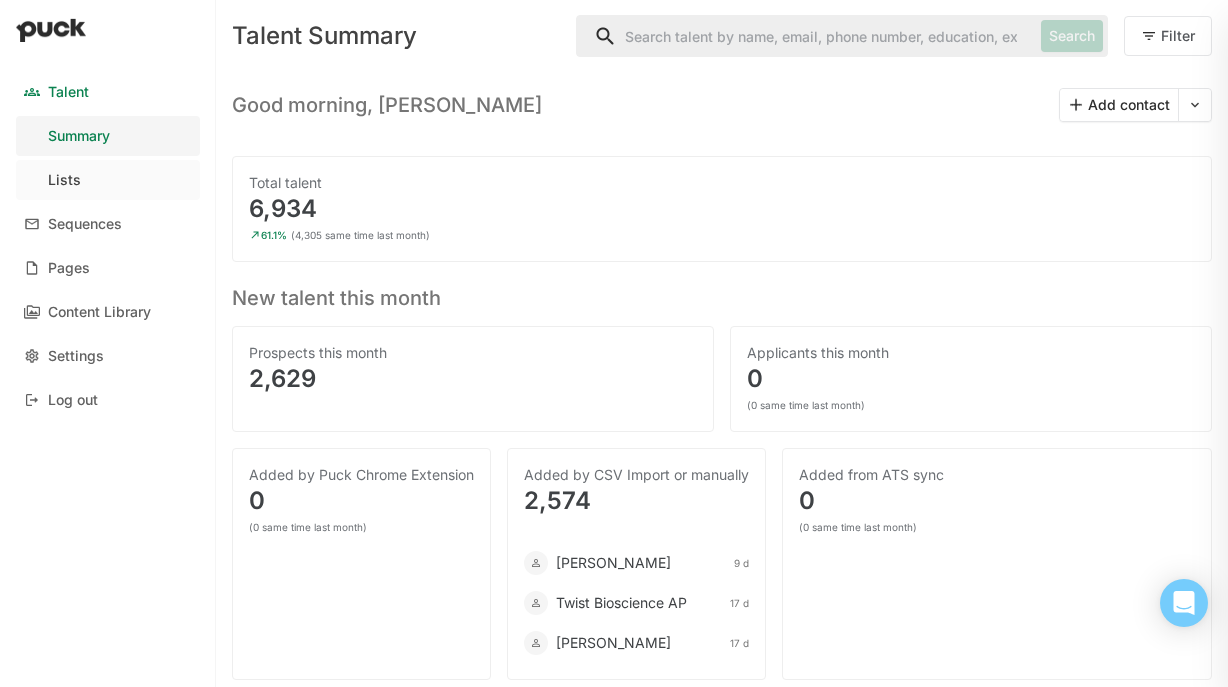 click on "Lists" at bounding box center [108, 180] 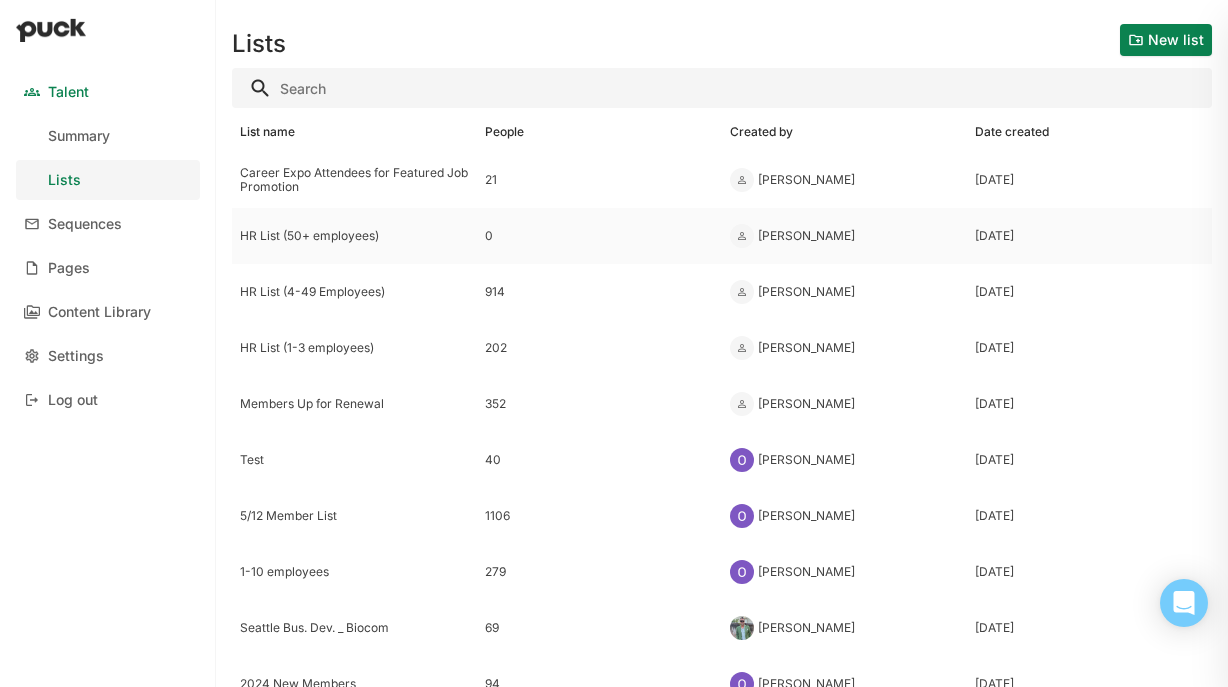click on "HR List (50+ employees)" at bounding box center (354, 236) 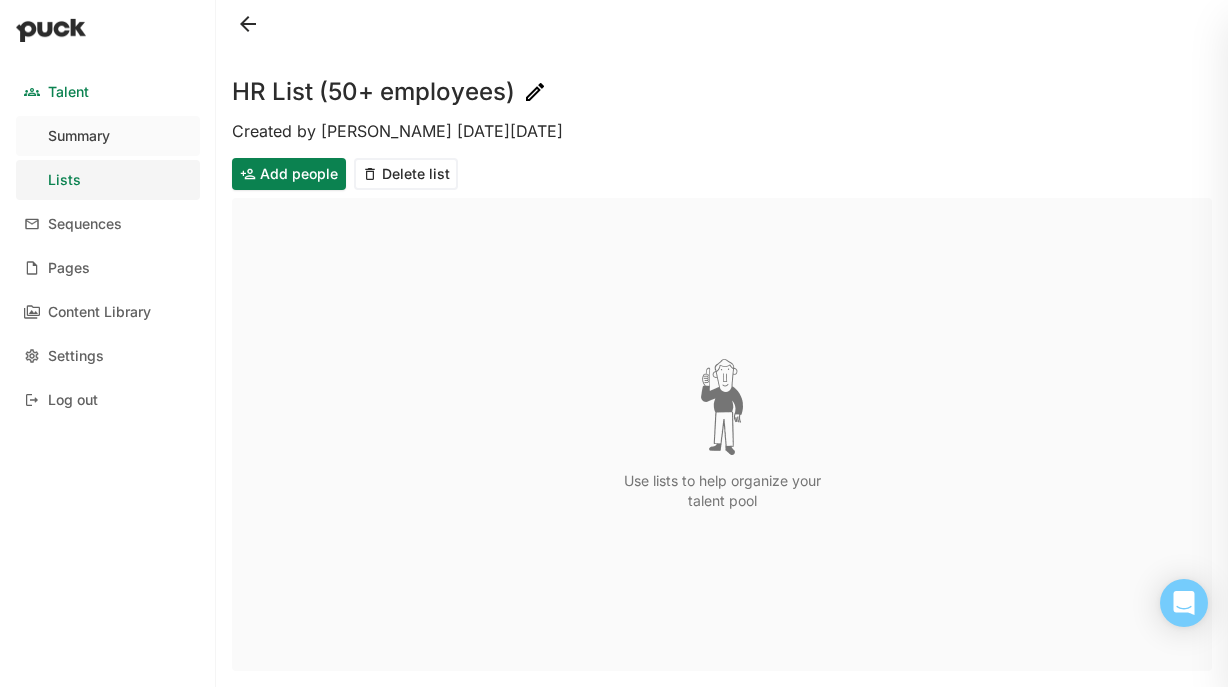 click on "Summary" at bounding box center (108, 136) 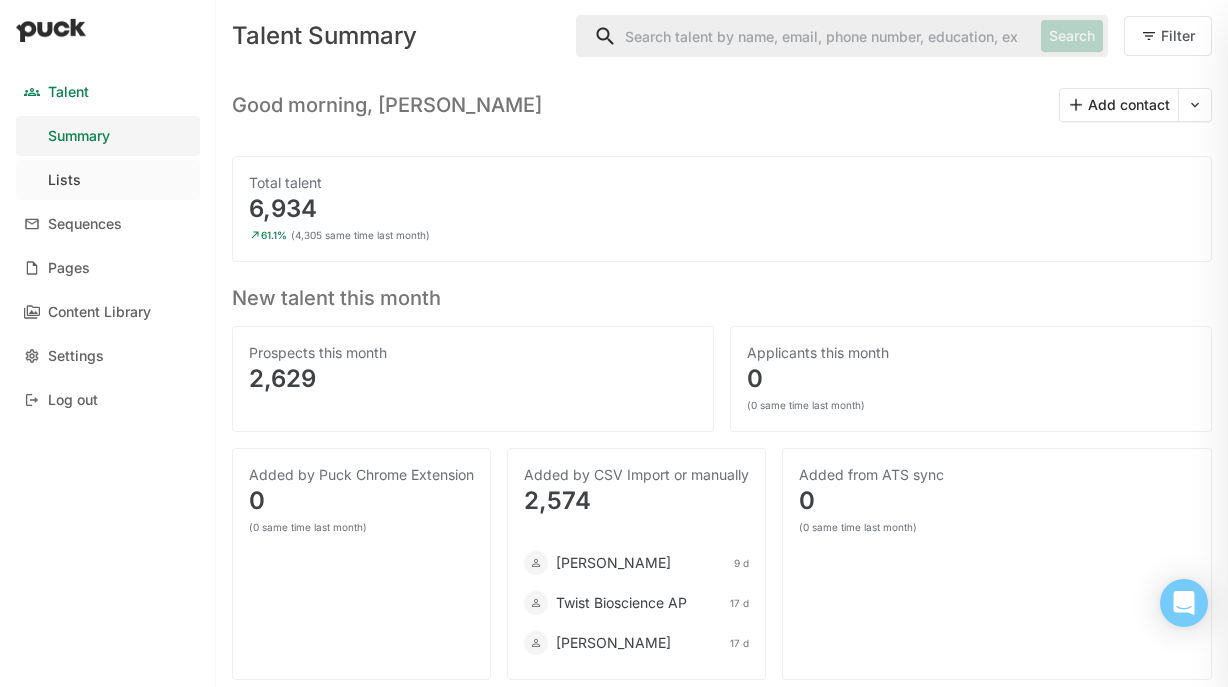 click on "Lists" at bounding box center (108, 180) 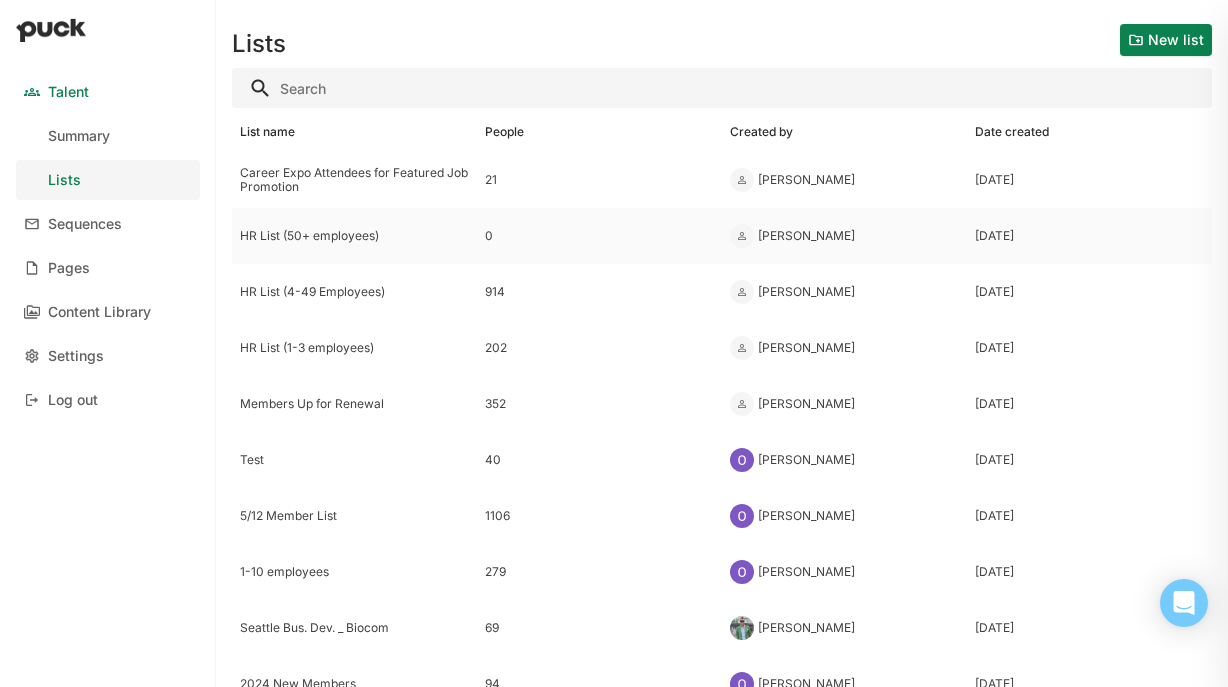 click on "0" at bounding box center [599, 236] 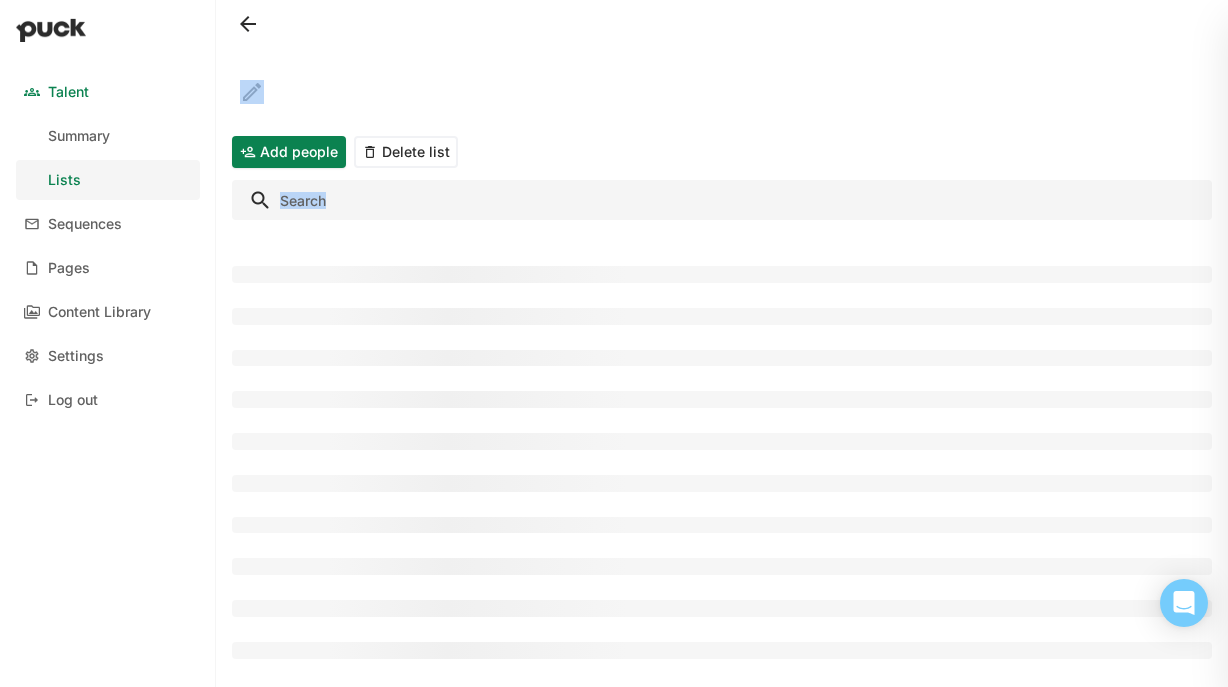 click at bounding box center [722, 239] 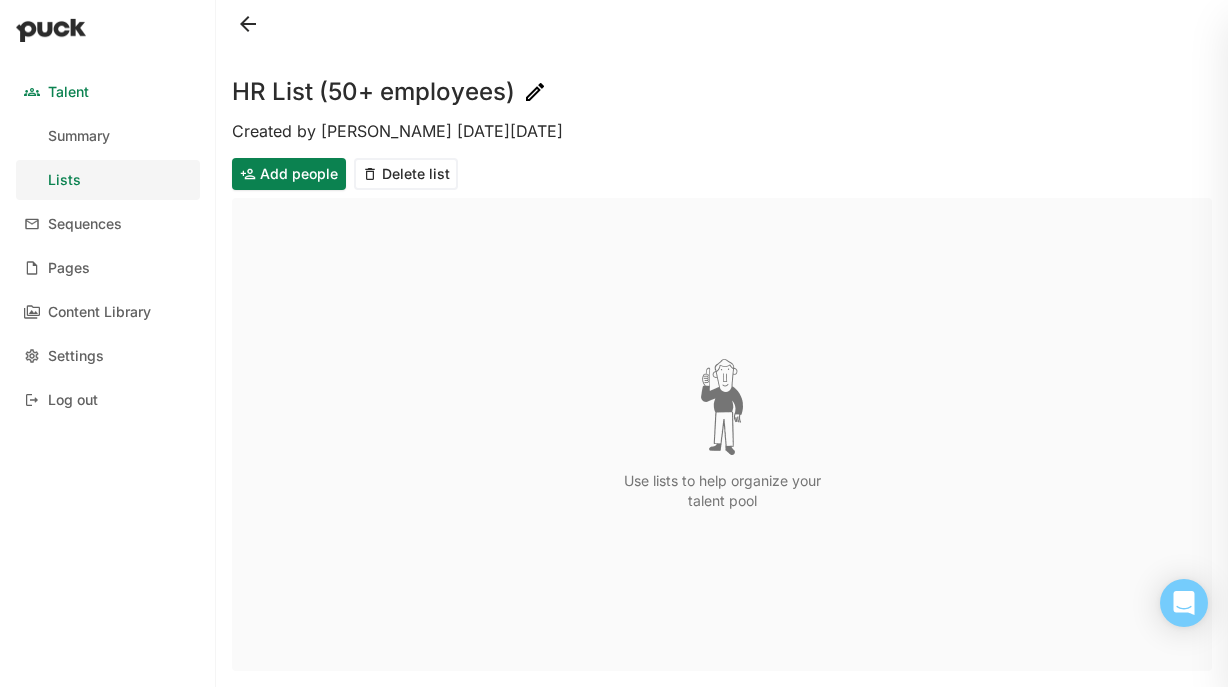 click on "Created by [PERSON_NAME] [DATE][DATE]" at bounding box center (722, 131) 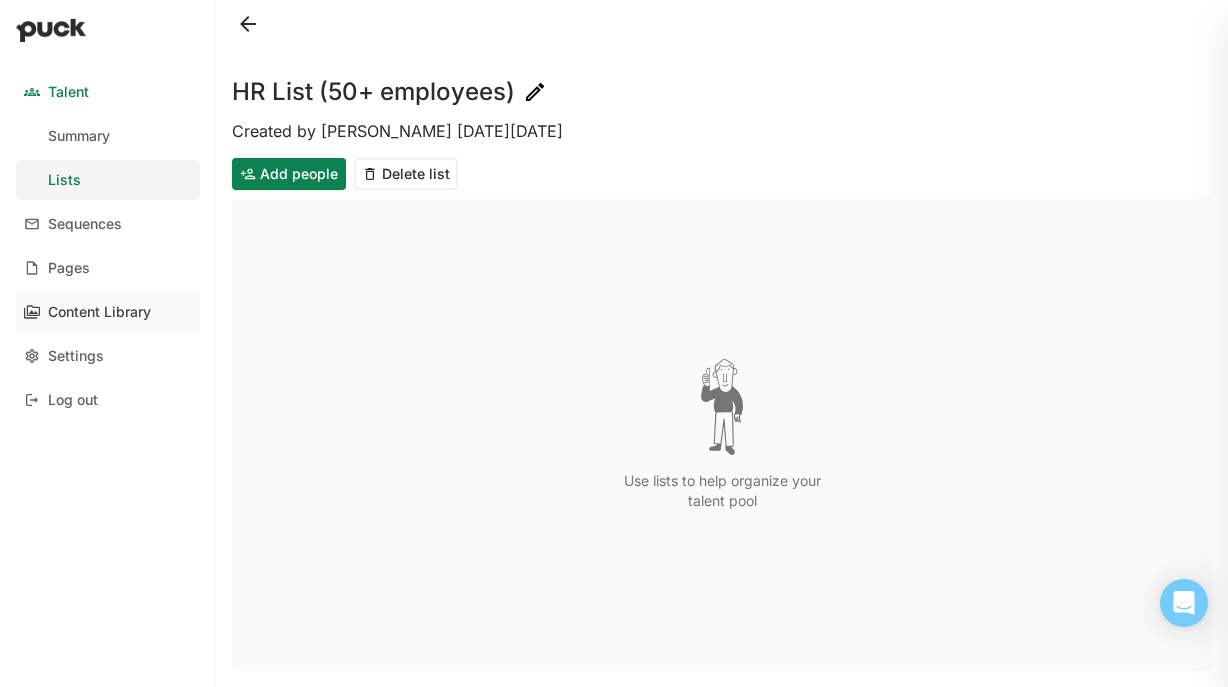 click on "Content Library" at bounding box center [99, 312] 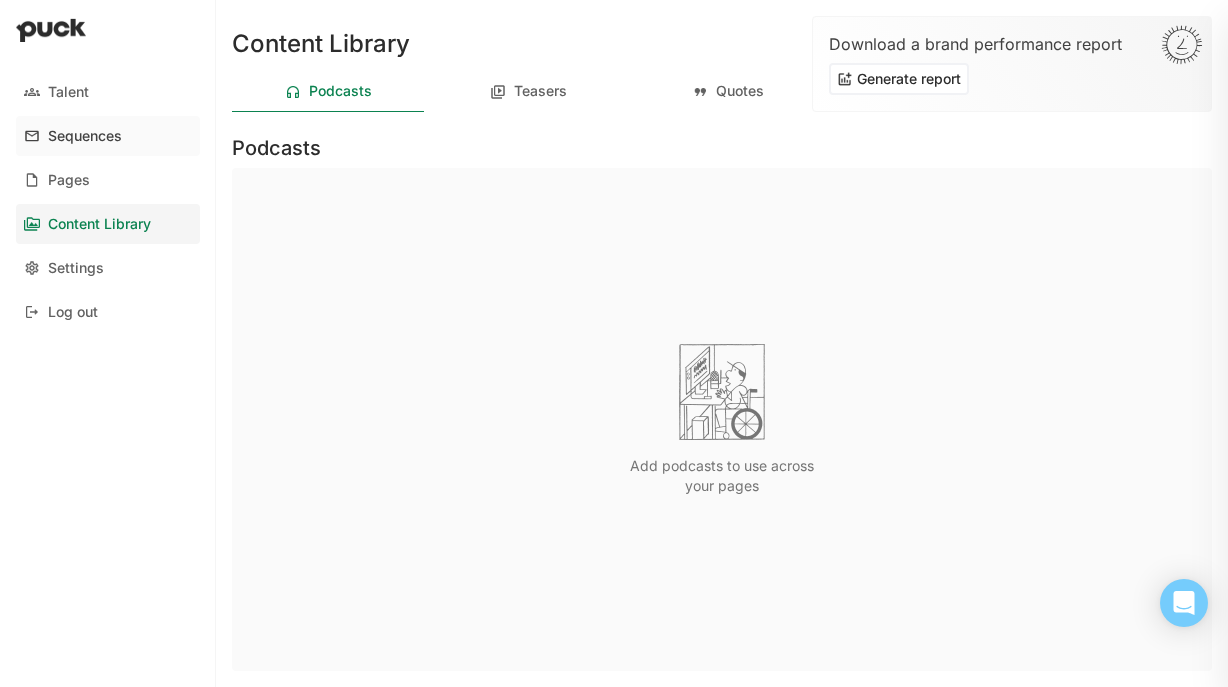 click on "Sequences" at bounding box center (85, 136) 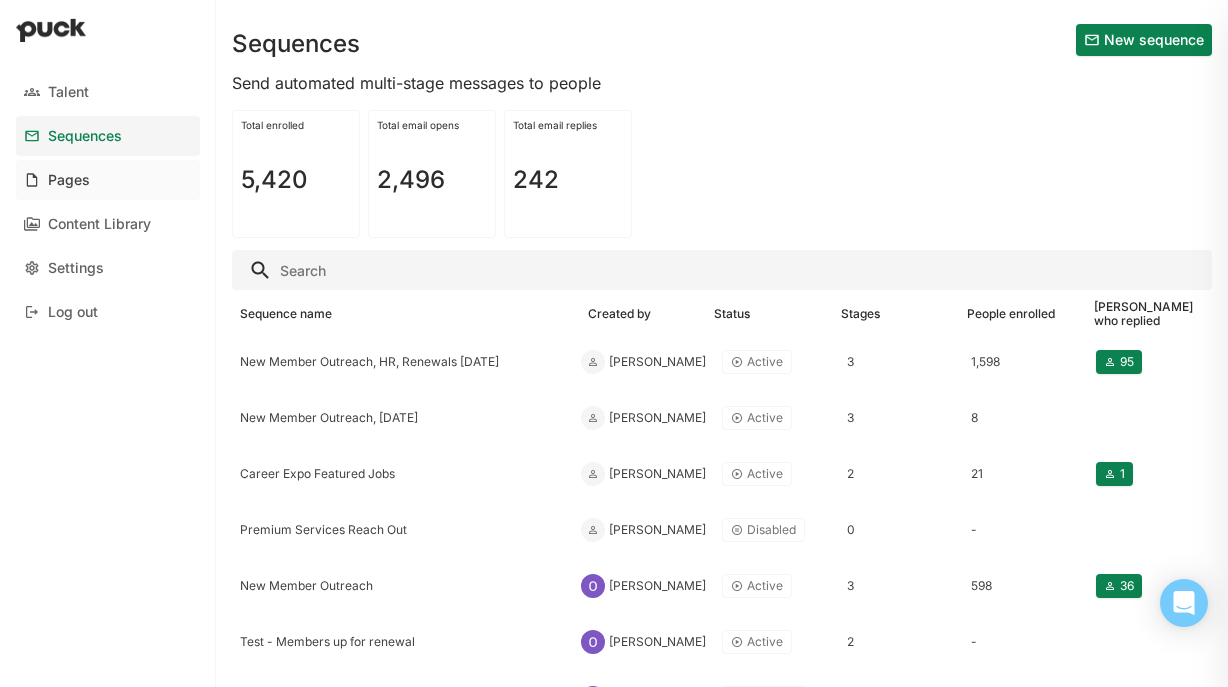 click on "Pages" at bounding box center (69, 180) 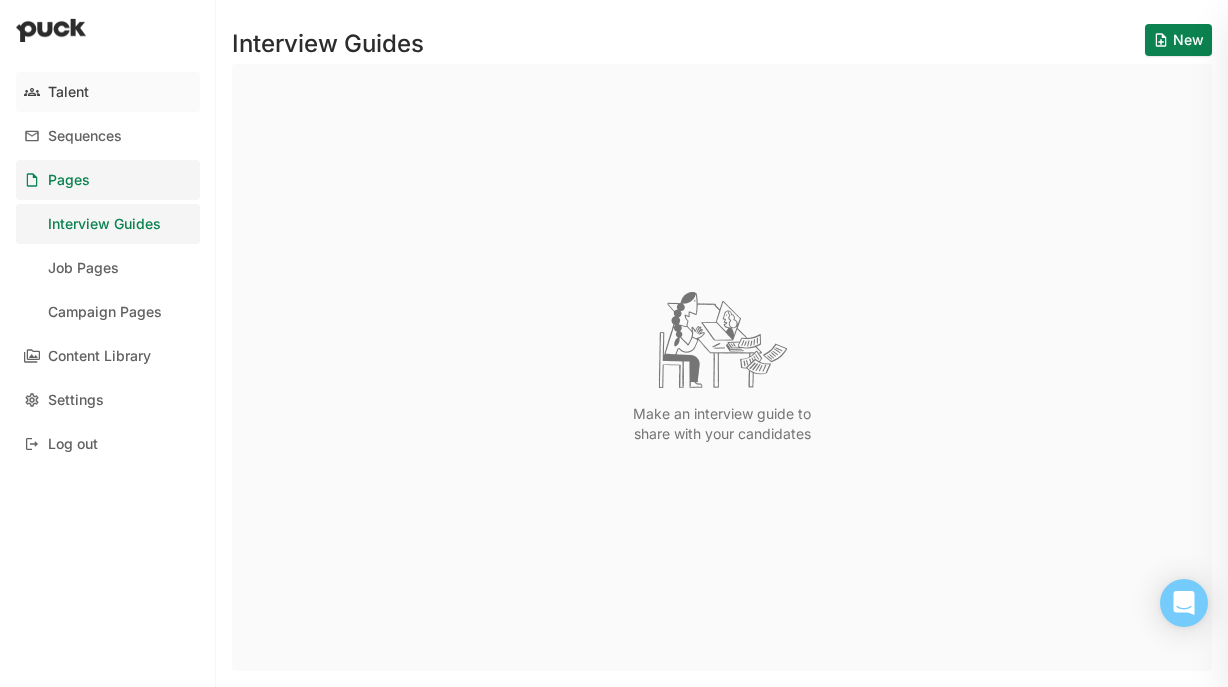 click on "Talent" at bounding box center [68, 92] 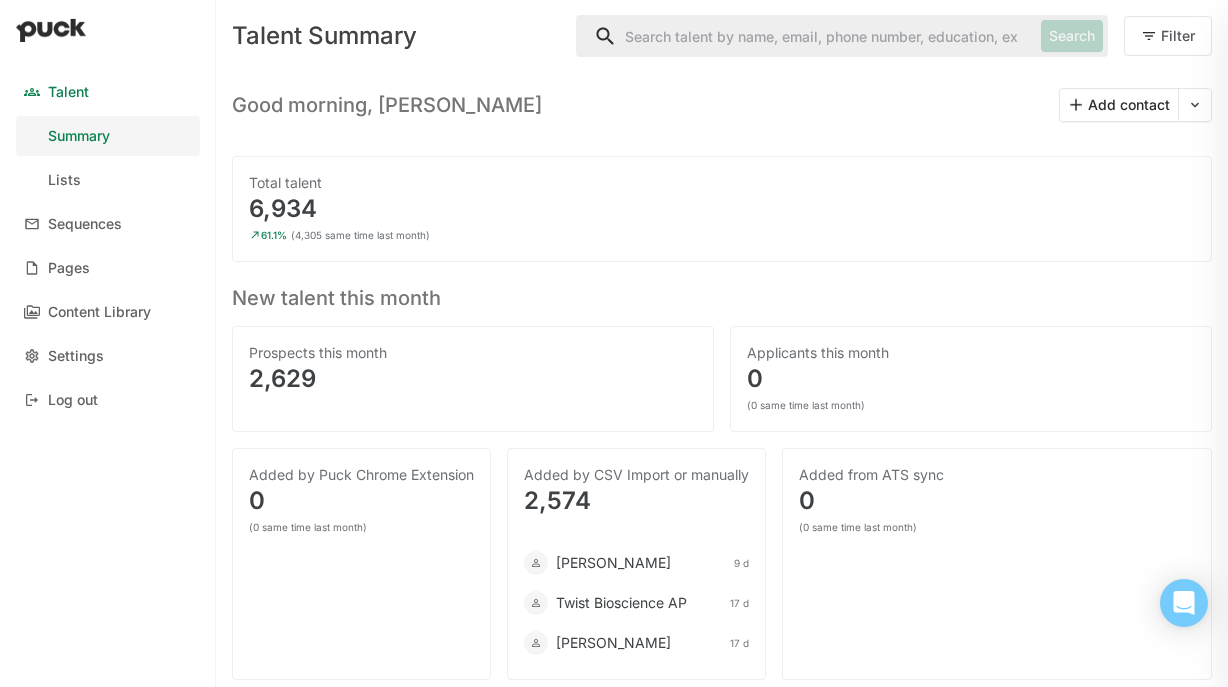 click on "6,934" at bounding box center (722, 209) 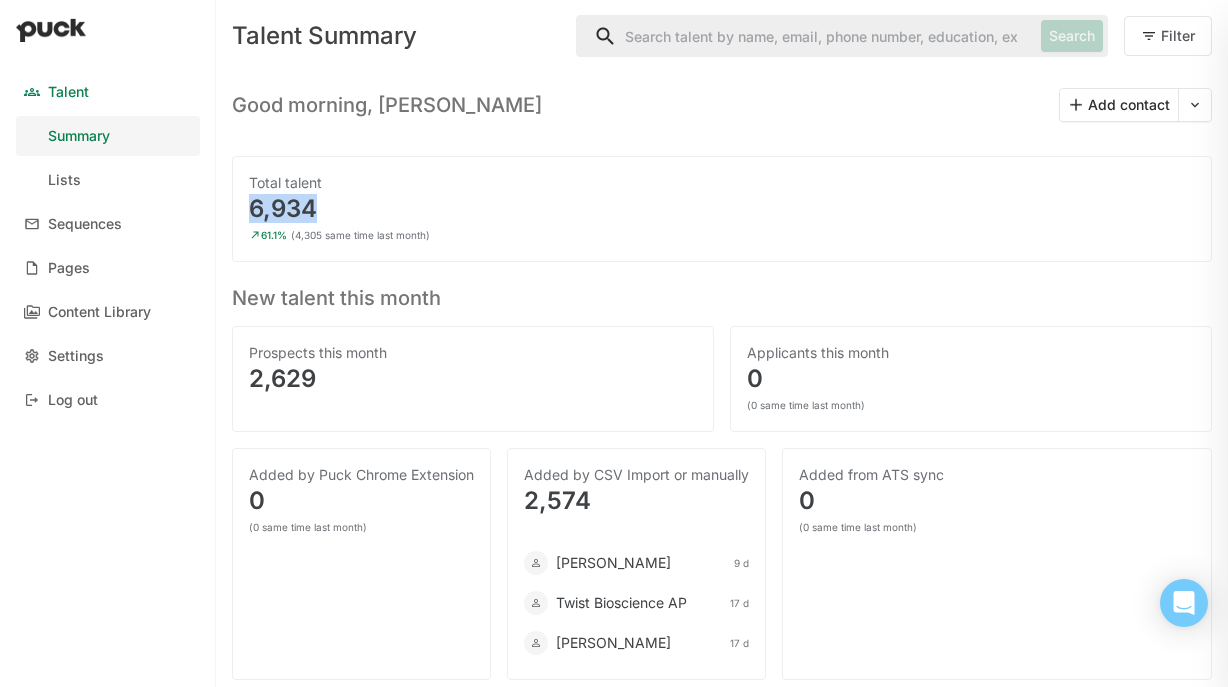 click on "6,934" at bounding box center [722, 209] 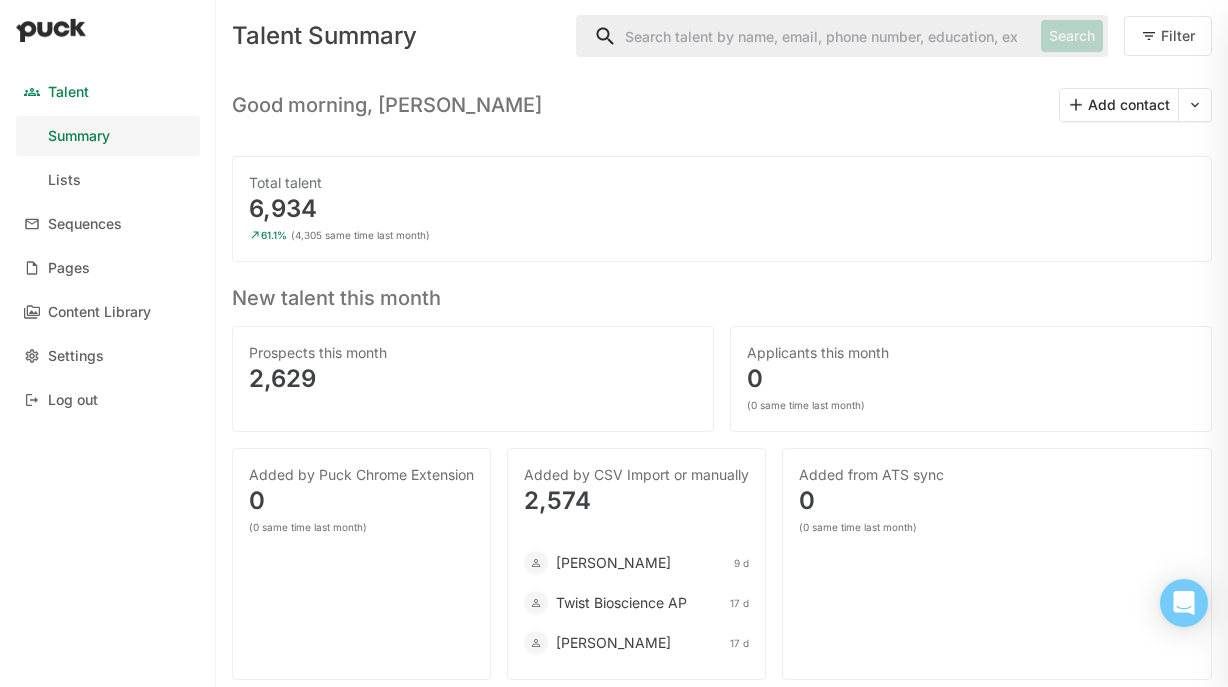 click on "Total talent 6,934 61.1% (4,305 same time last month)" at bounding box center (722, 209) 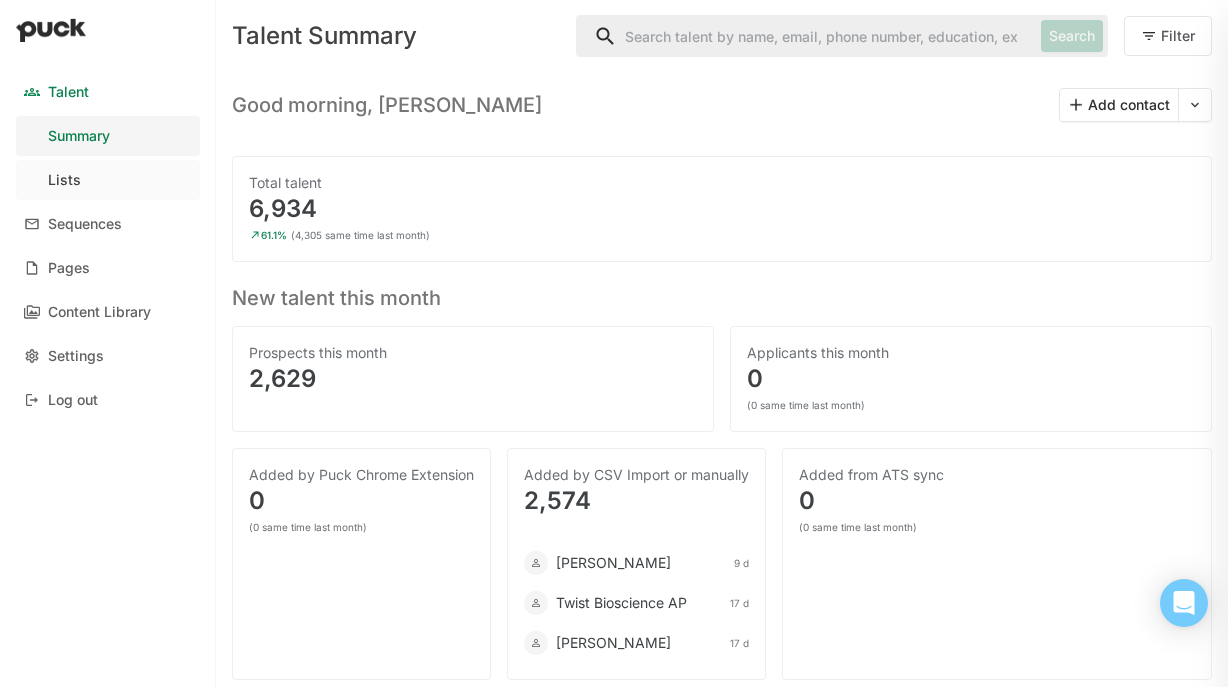 click on "Lists" at bounding box center (108, 180) 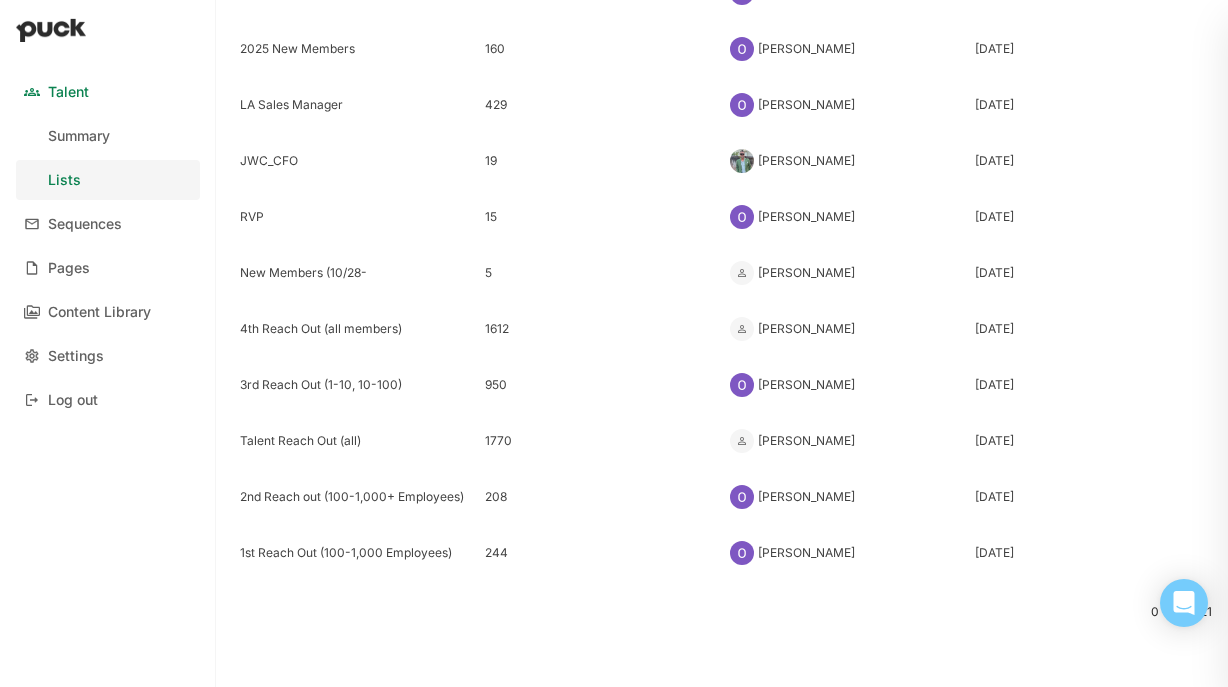 scroll, scrollTop: 0, scrollLeft: 0, axis: both 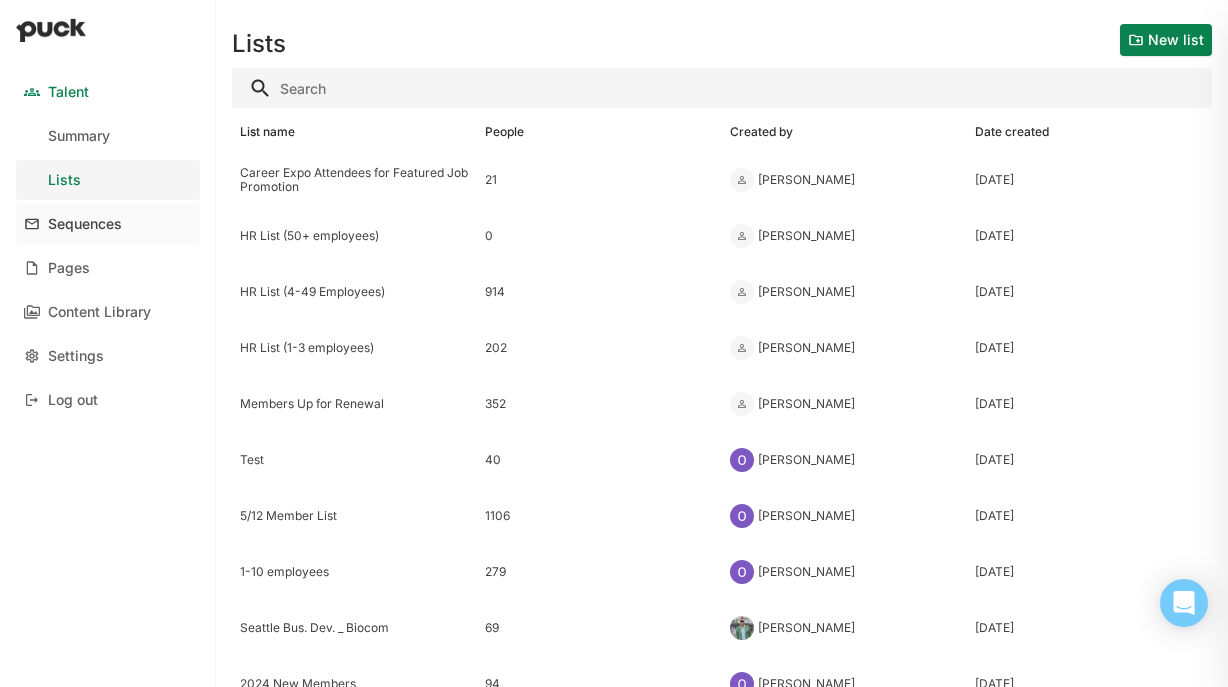 click on "Sequences" at bounding box center [108, 224] 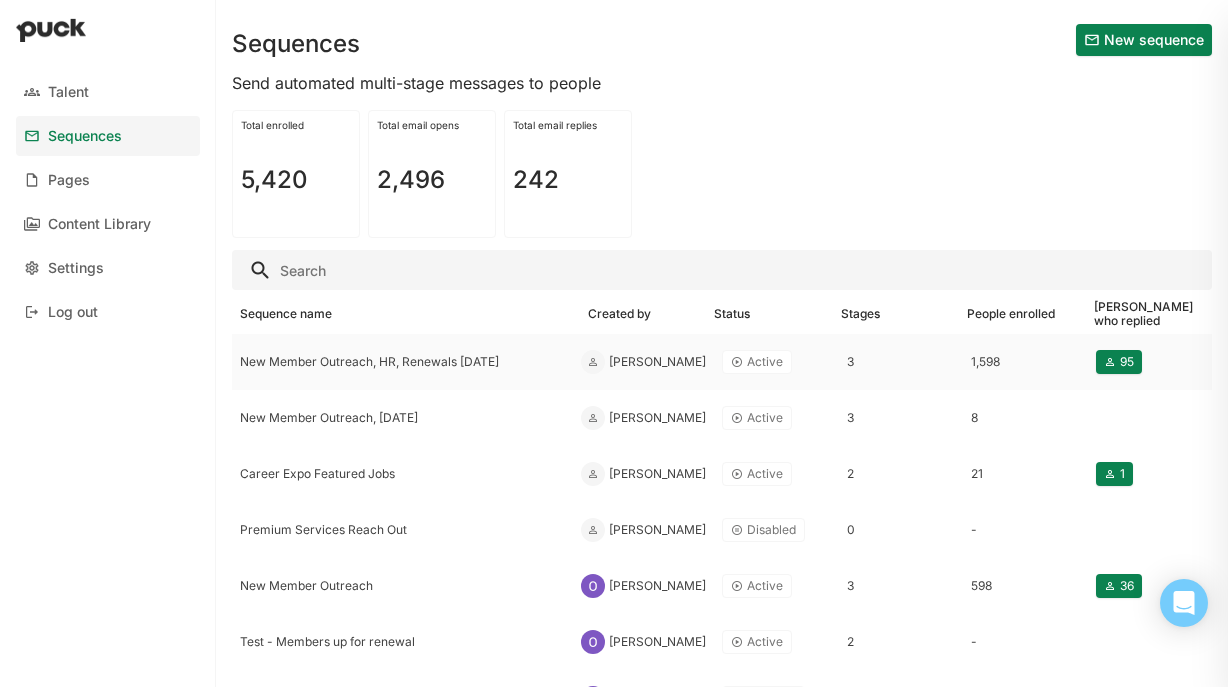 click on "New Member Outreach, HR, Renewals [DATE]" at bounding box center [402, 362] 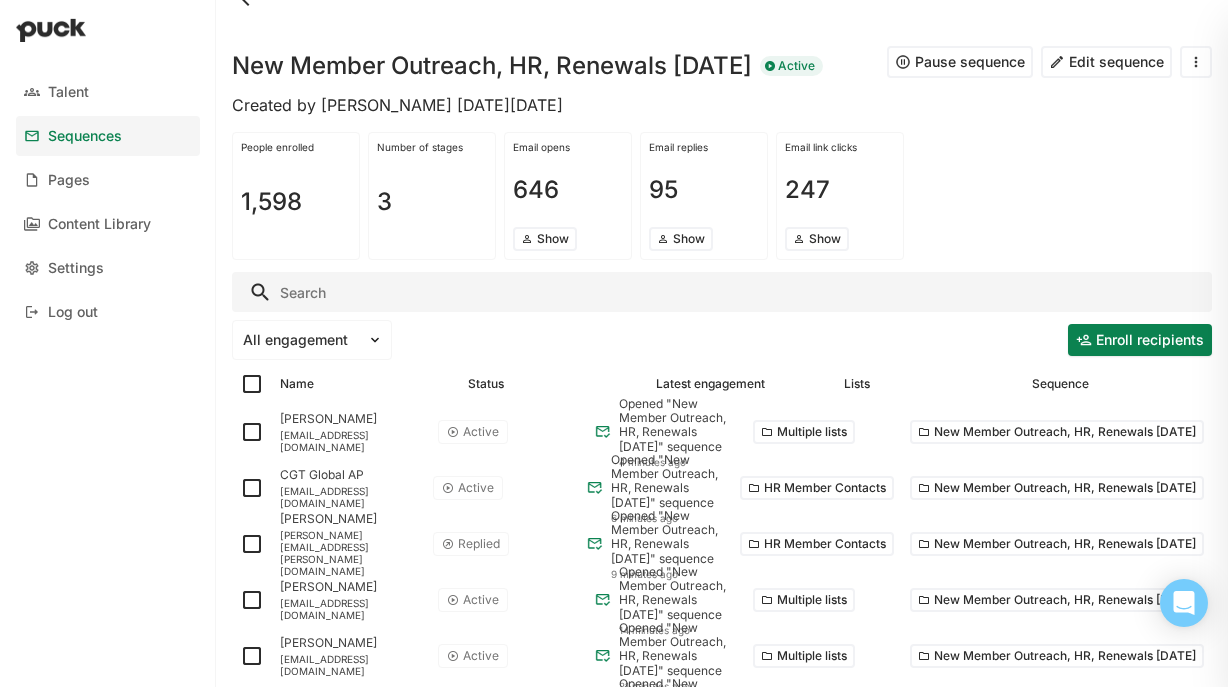 scroll, scrollTop: 43, scrollLeft: 0, axis: vertical 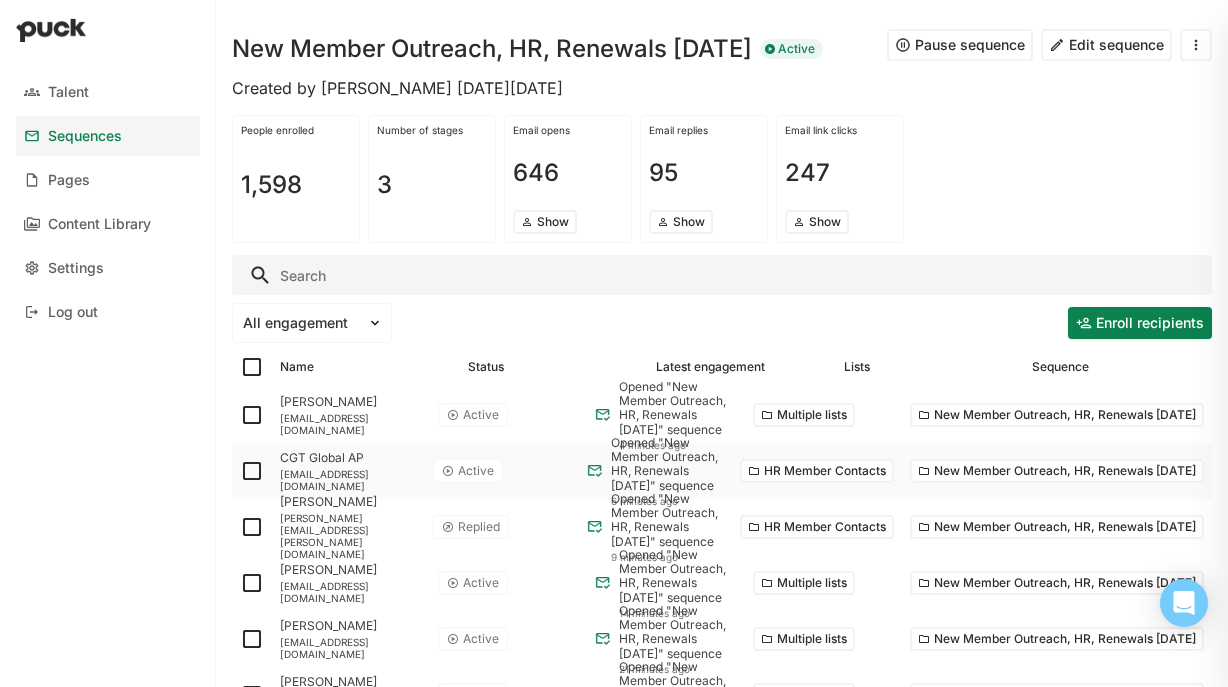 click on "HR Member Contacts" at bounding box center (817, 471) 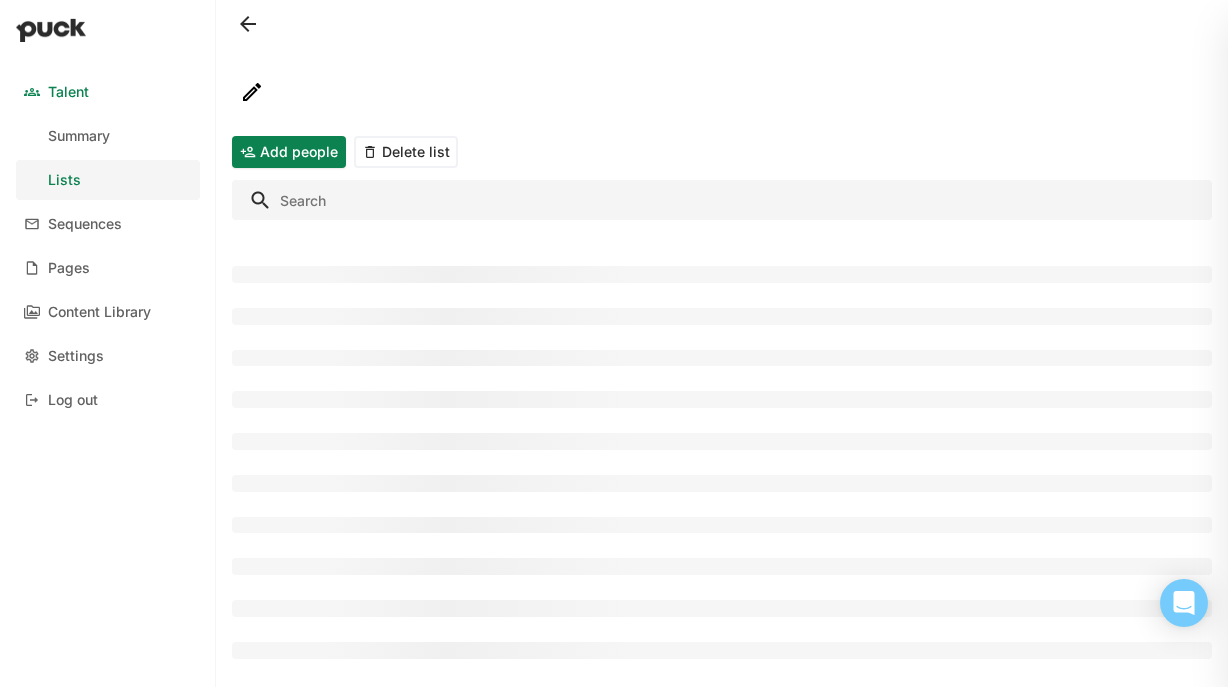 click at bounding box center (248, 24) 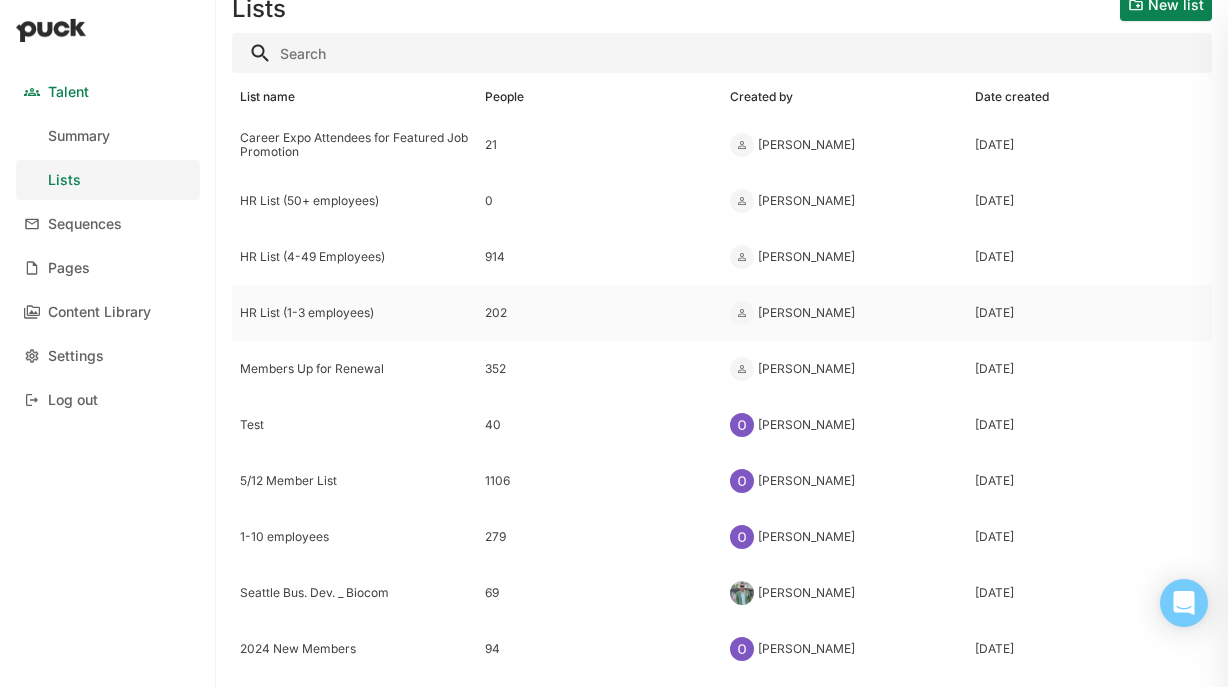 scroll, scrollTop: 0, scrollLeft: 0, axis: both 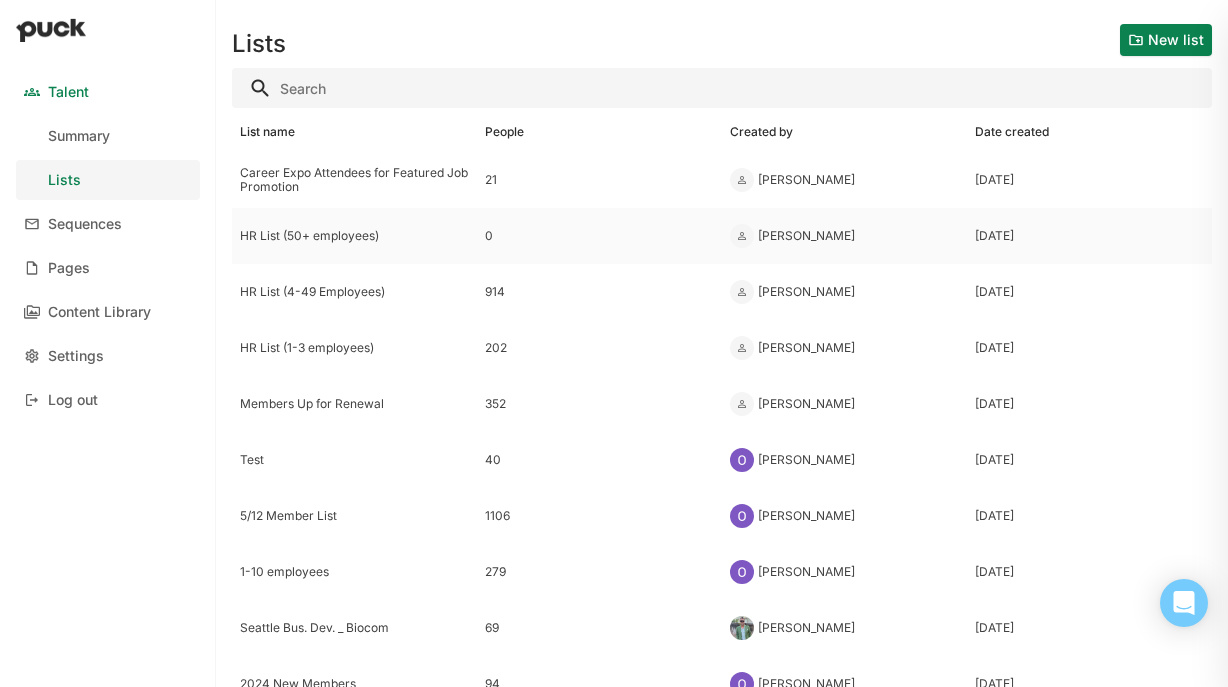 click on "0" at bounding box center (599, 236) 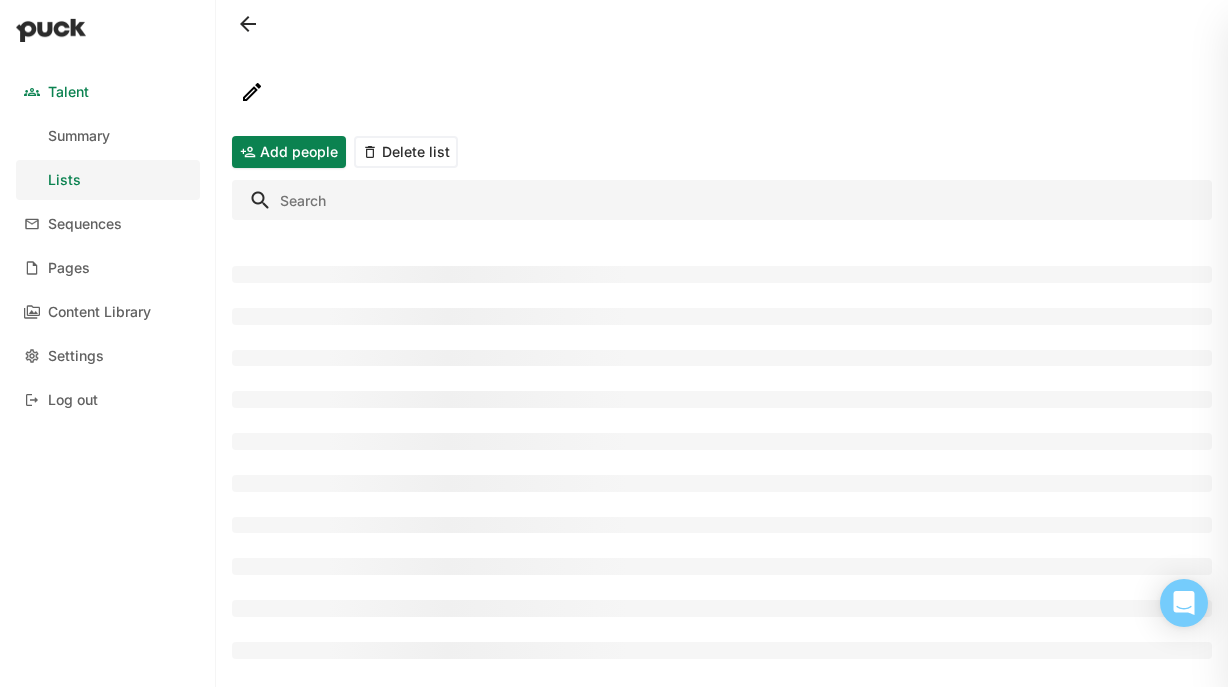 click at bounding box center [722, 239] 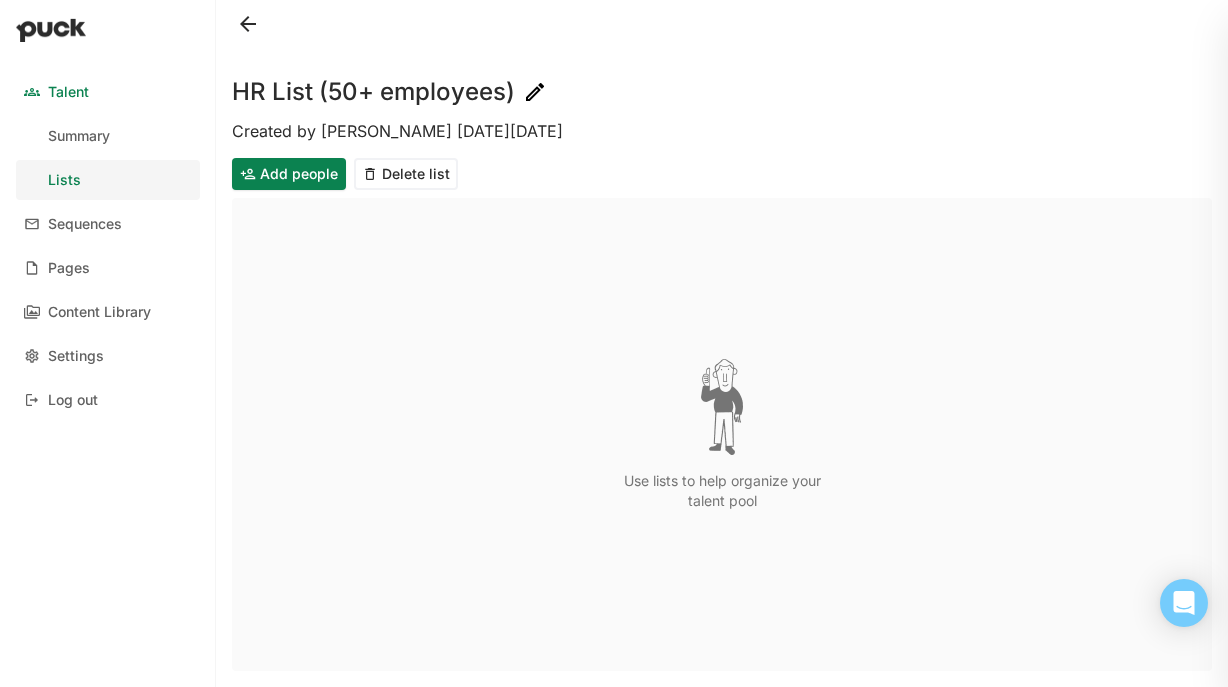 click on "Created by [PERSON_NAME] [DATE][DATE]" at bounding box center [722, 131] 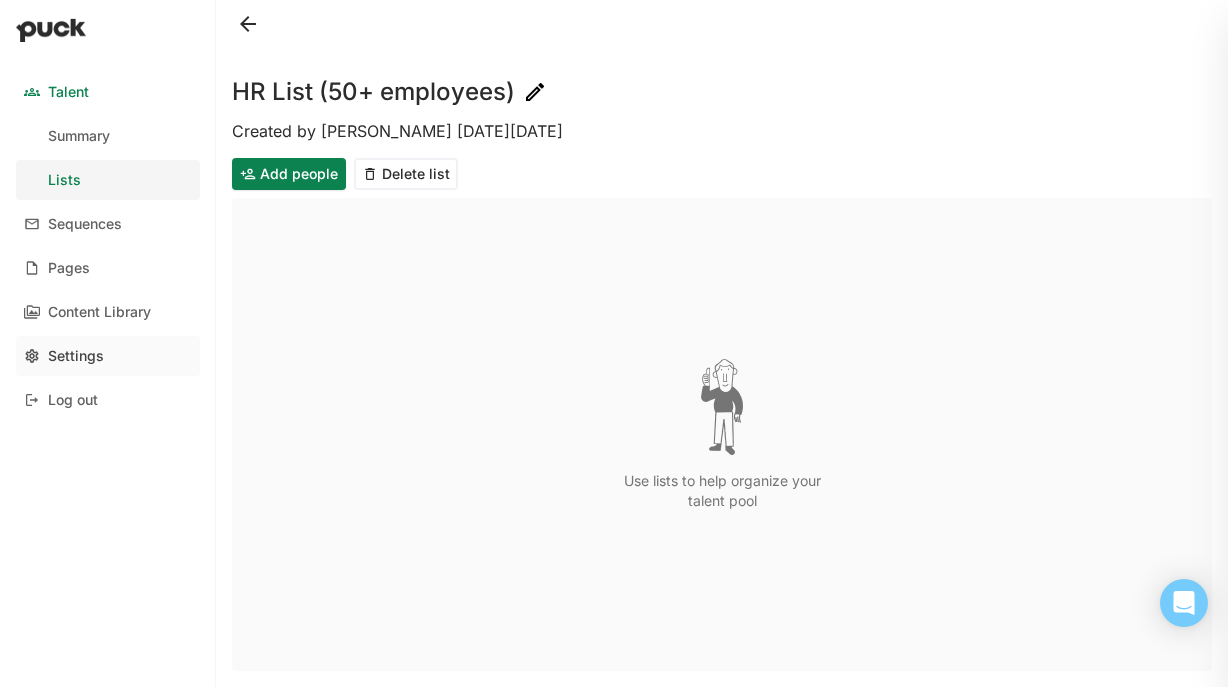 click on "Settings" at bounding box center (108, 356) 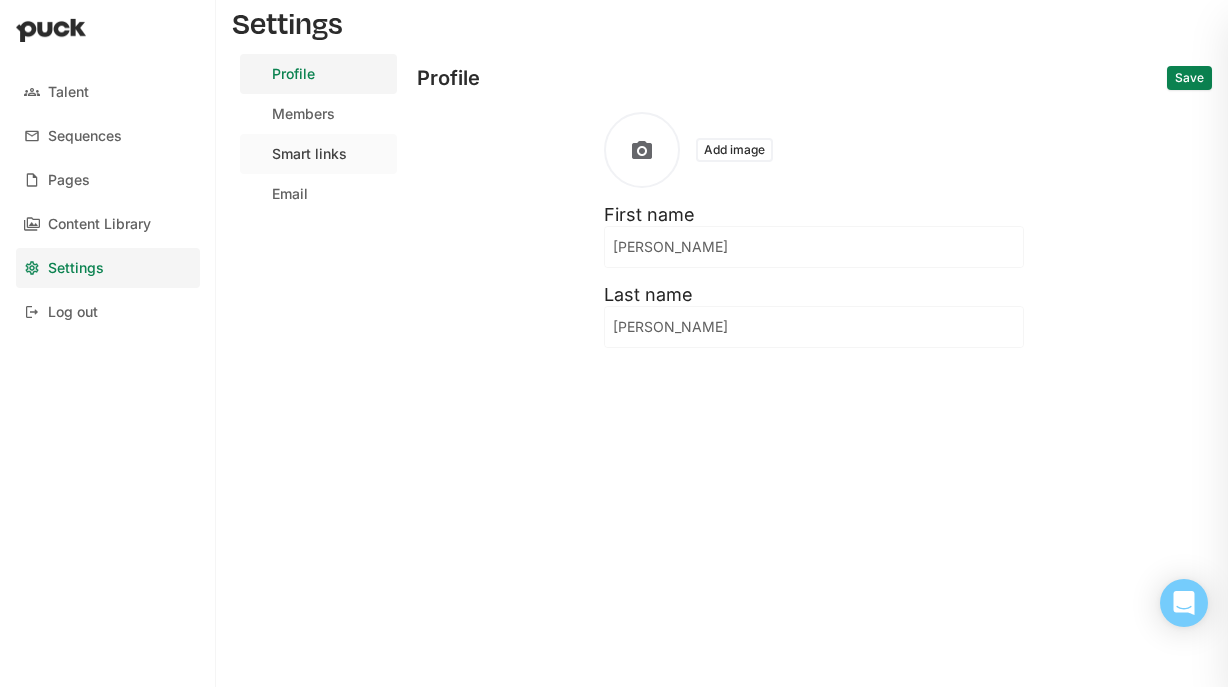 click on "Smart links" at bounding box center [318, 154] 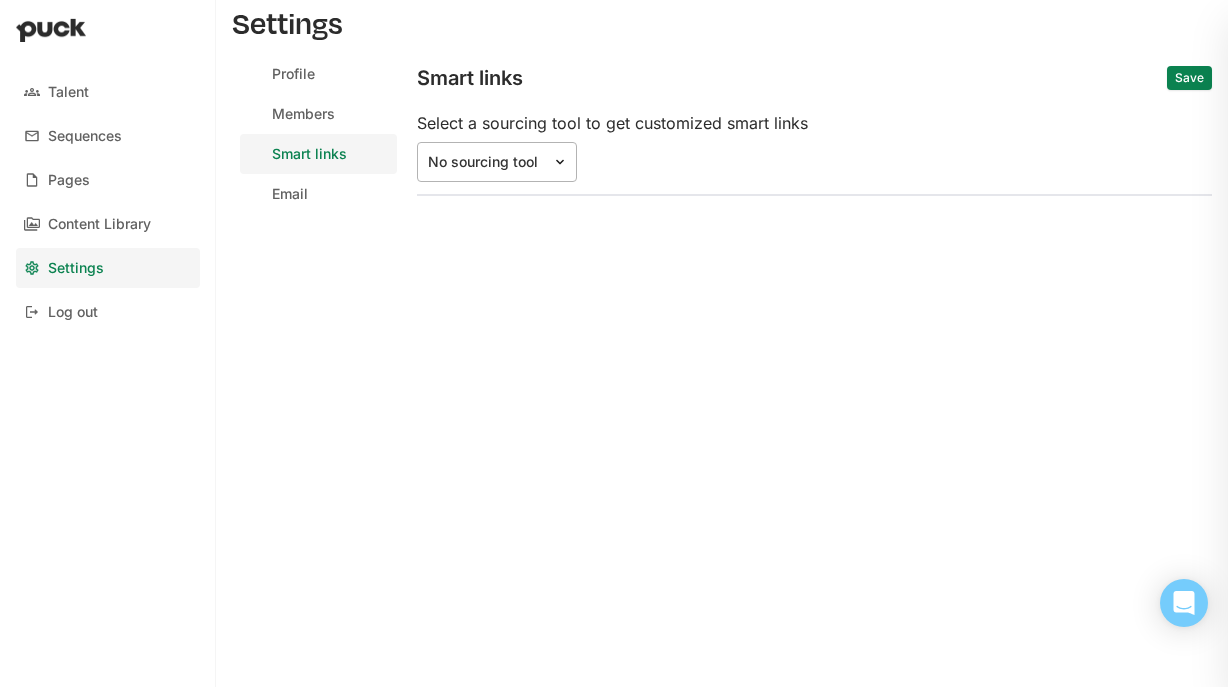 click on "No sourcing tool" at bounding box center (497, 162) 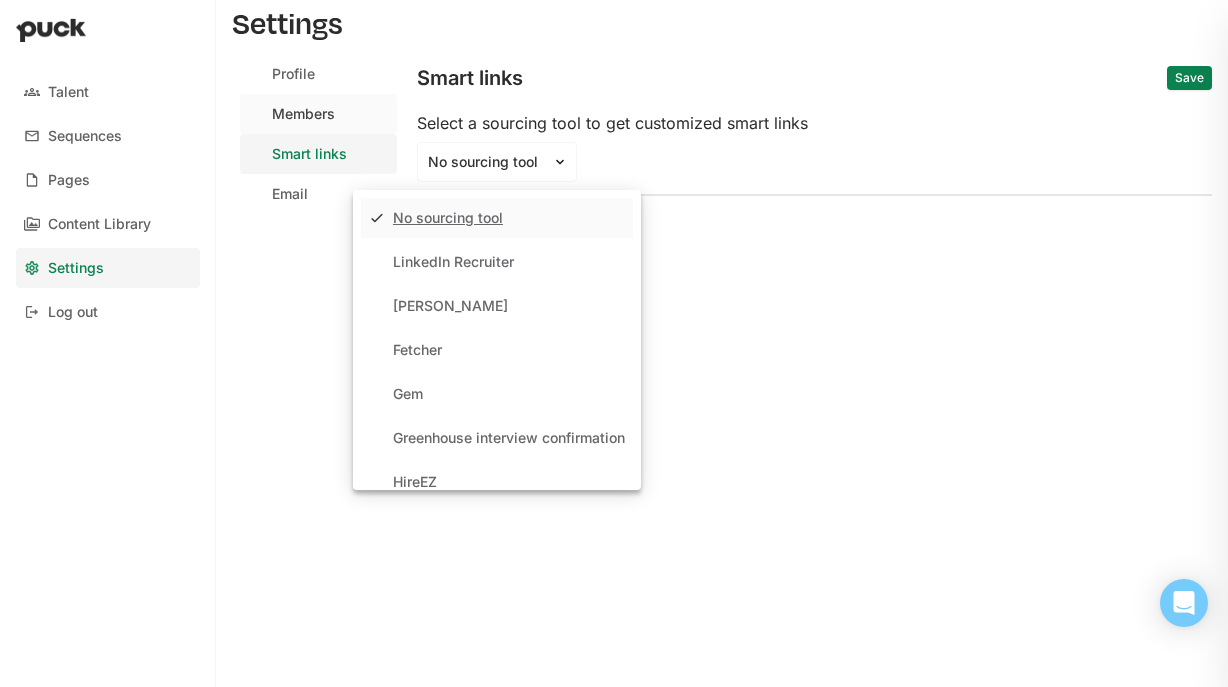 click on "Members" at bounding box center [303, 114] 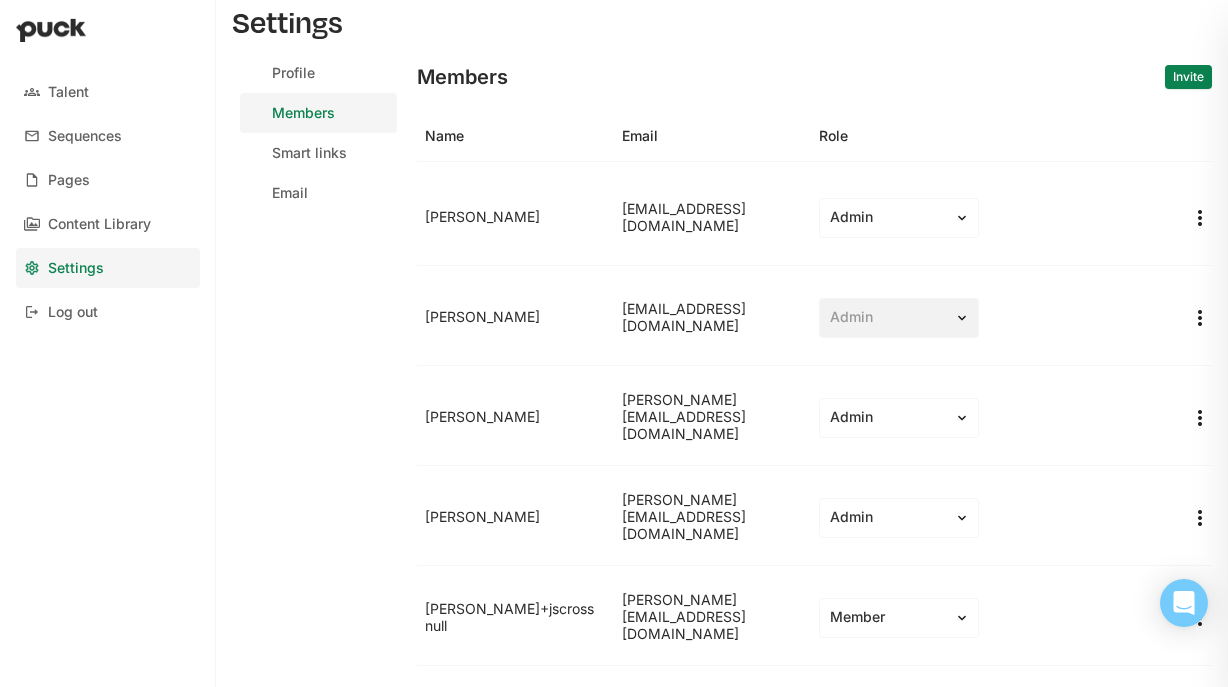 scroll, scrollTop: 0, scrollLeft: 0, axis: both 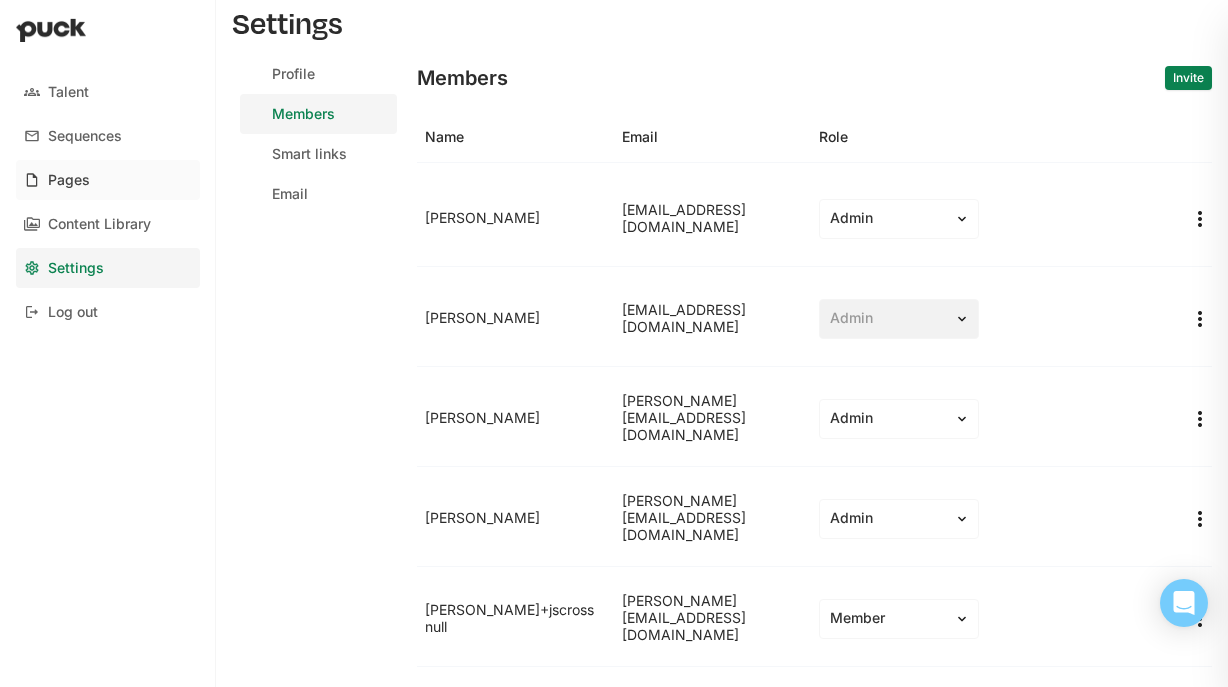 click on "Pages" at bounding box center (108, 180) 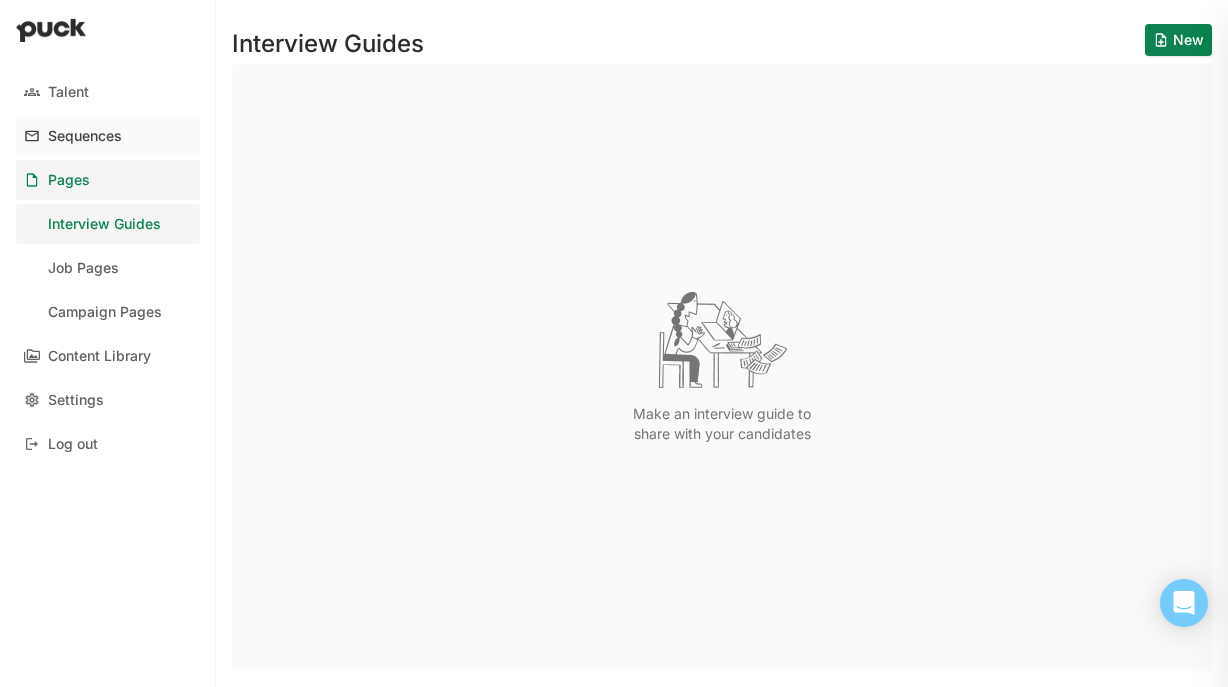 click on "Sequences" at bounding box center [85, 136] 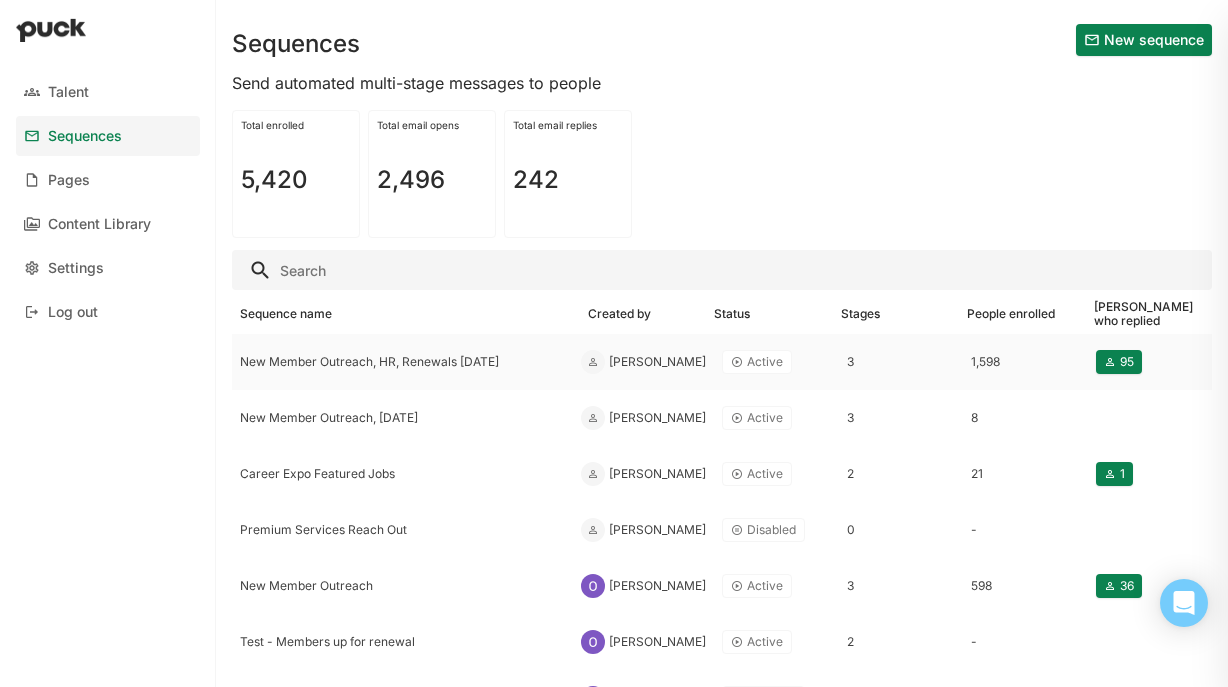 click on "New Member Outreach, HR, Renewals [DATE]" at bounding box center (402, 362) 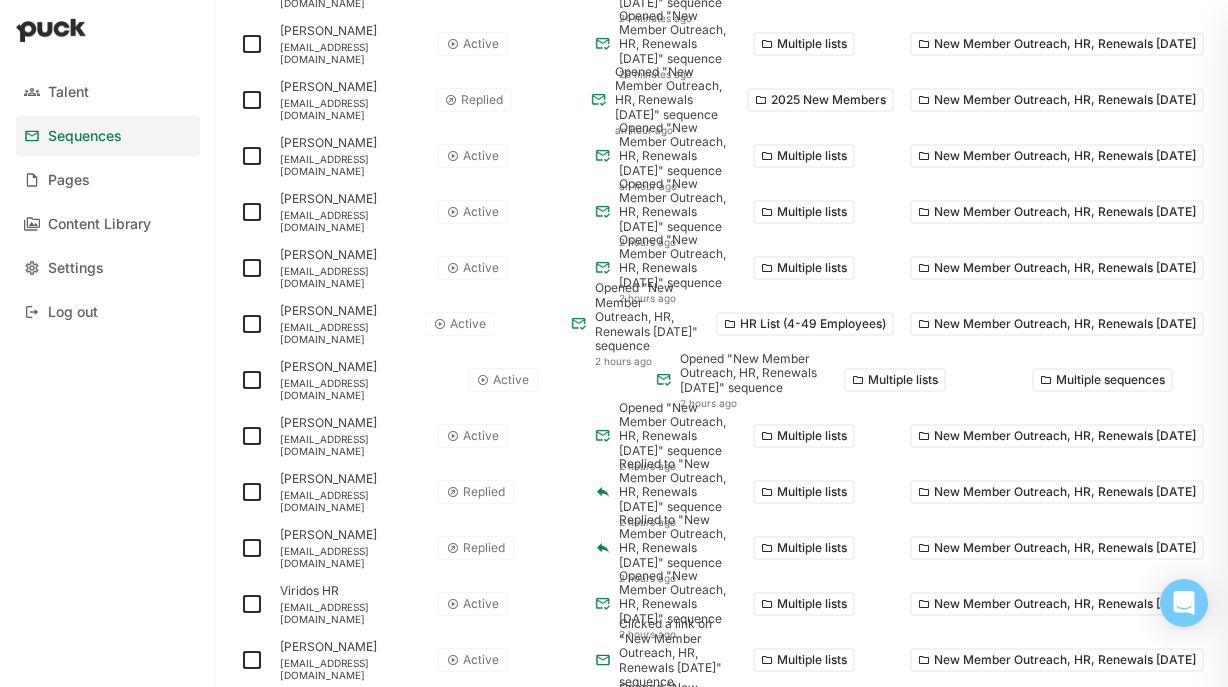 scroll, scrollTop: 55, scrollLeft: 0, axis: vertical 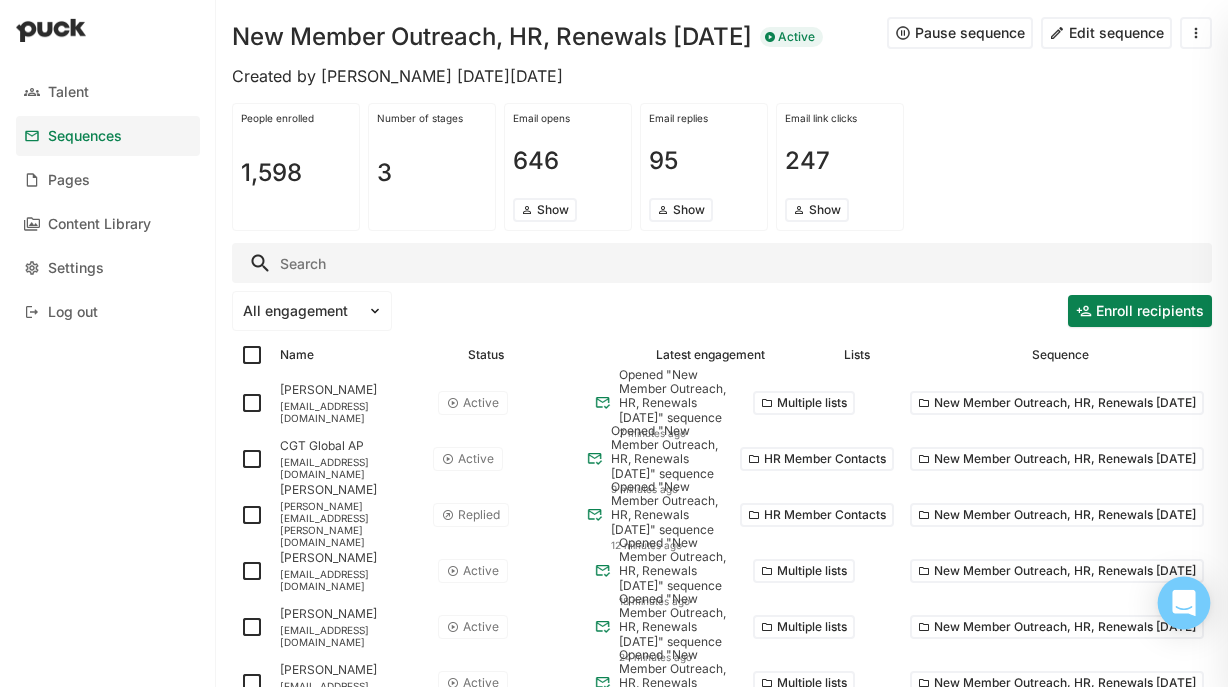 click at bounding box center (1184, 603) 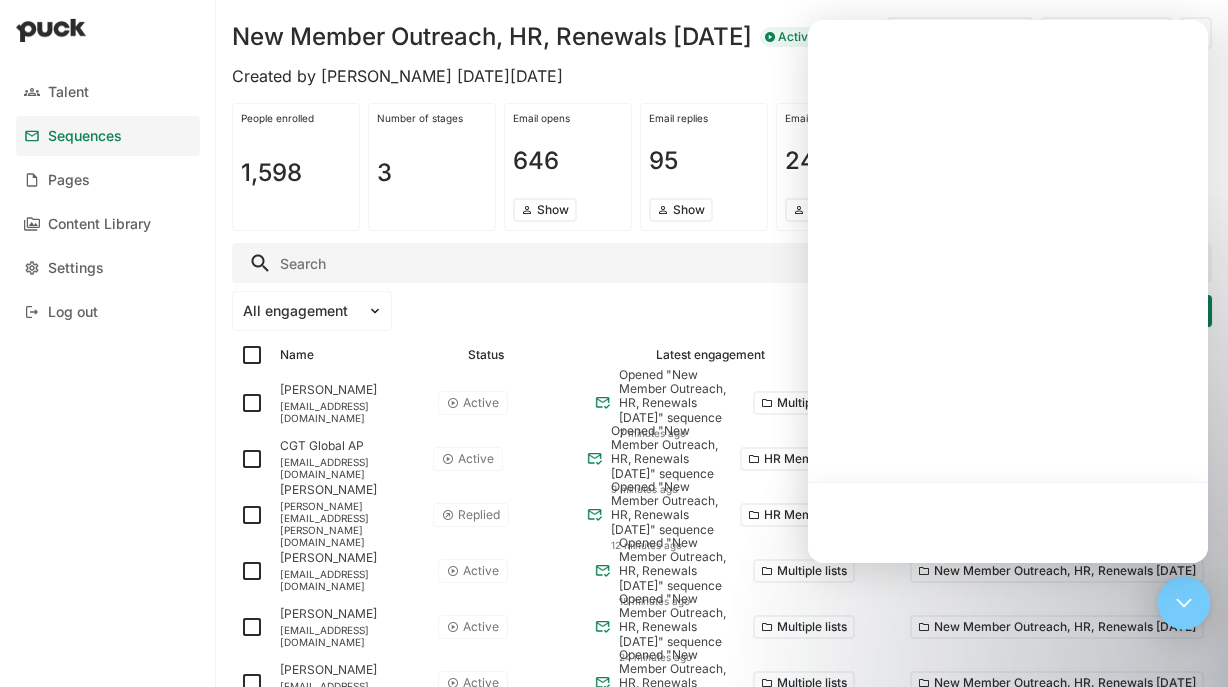 scroll, scrollTop: 0, scrollLeft: 0, axis: both 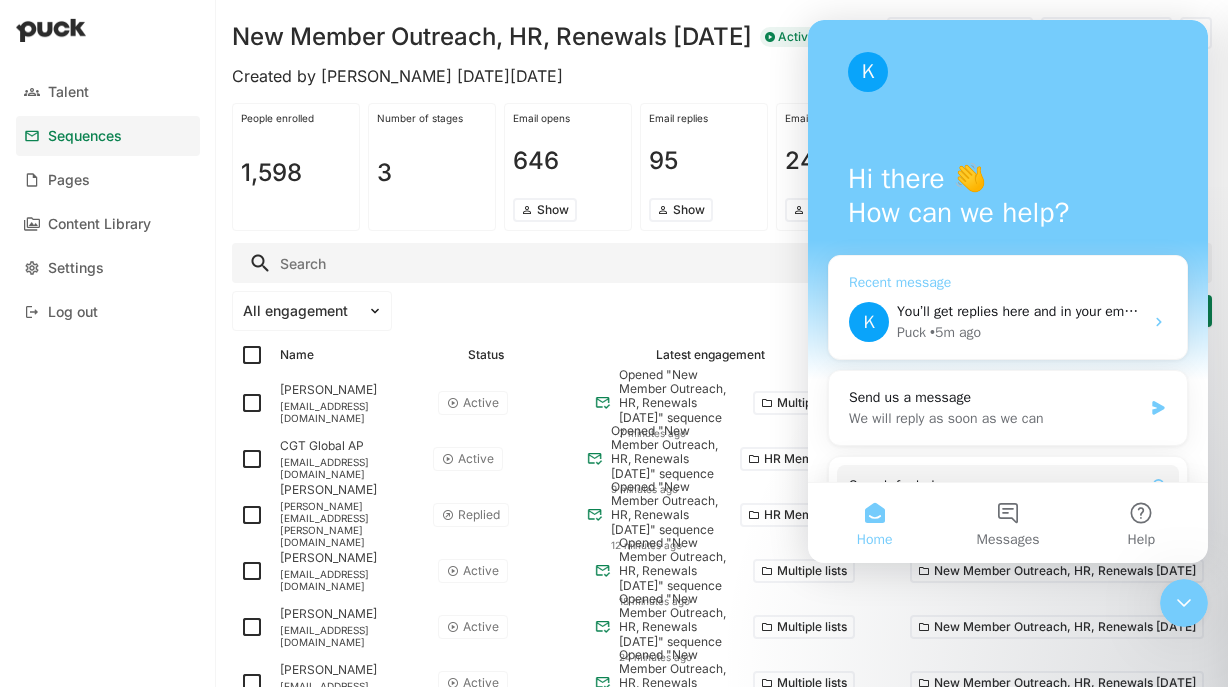 click on "Puck •  5m ago" at bounding box center [1020, 332] 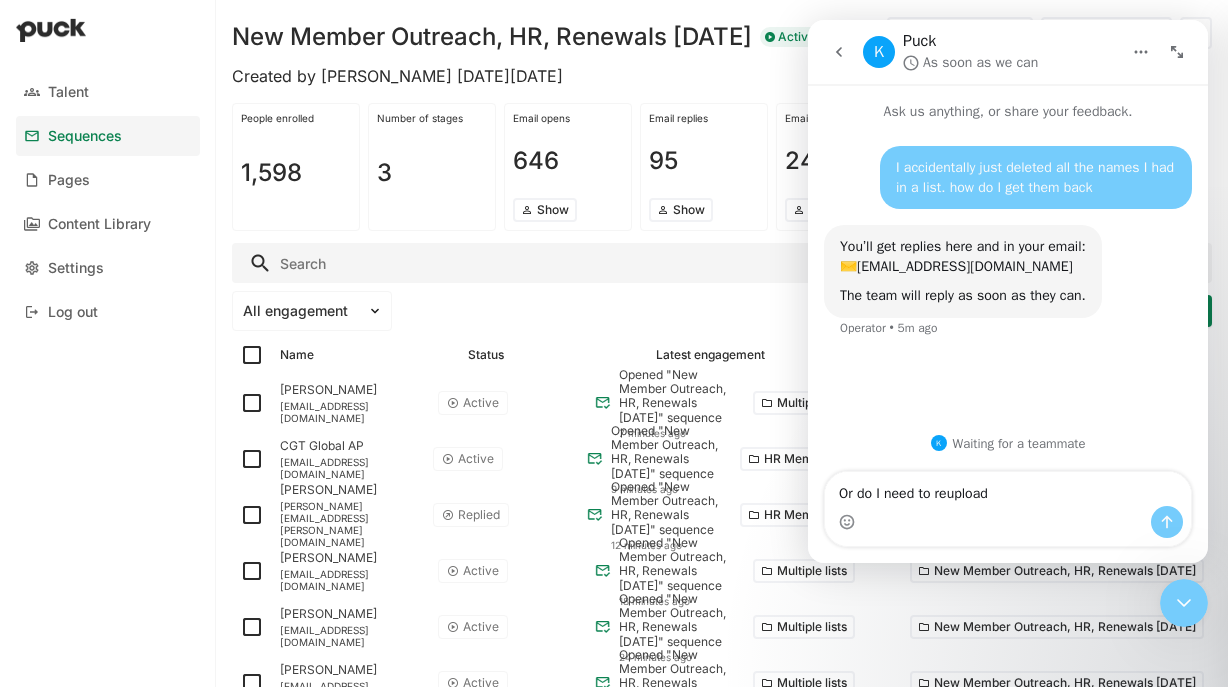click on "Or do I need to reupload" at bounding box center [1008, 489] 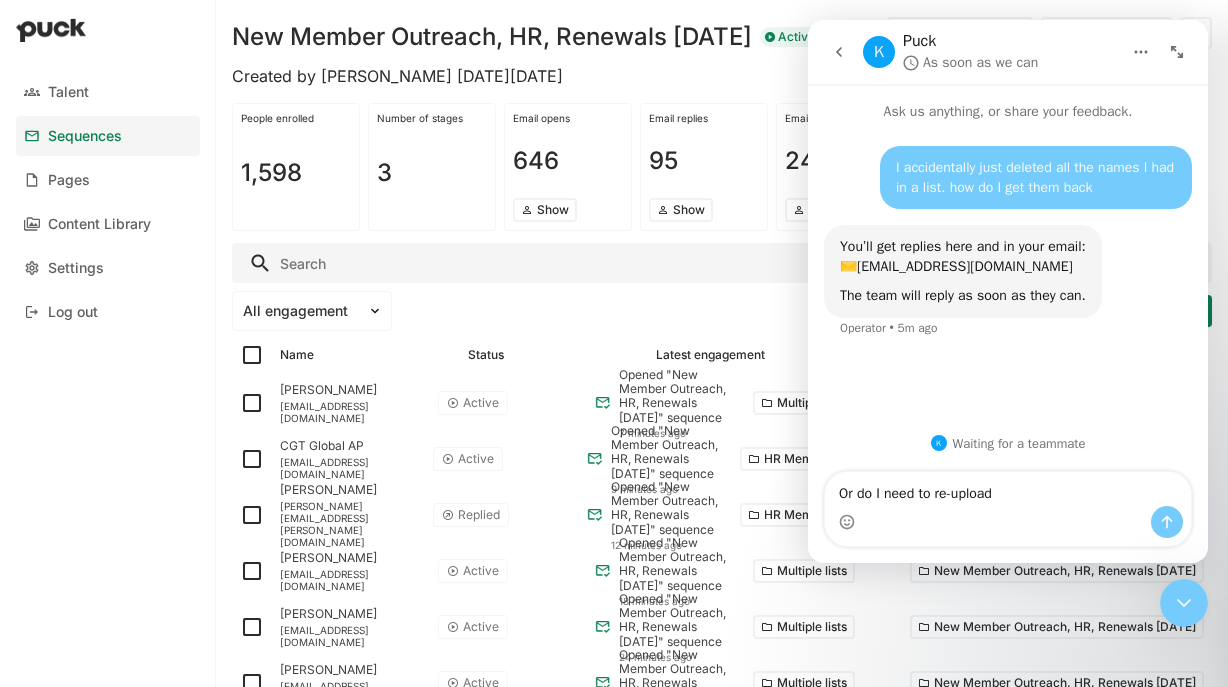 click on "Or do I need to re-upload" at bounding box center [1008, 489] 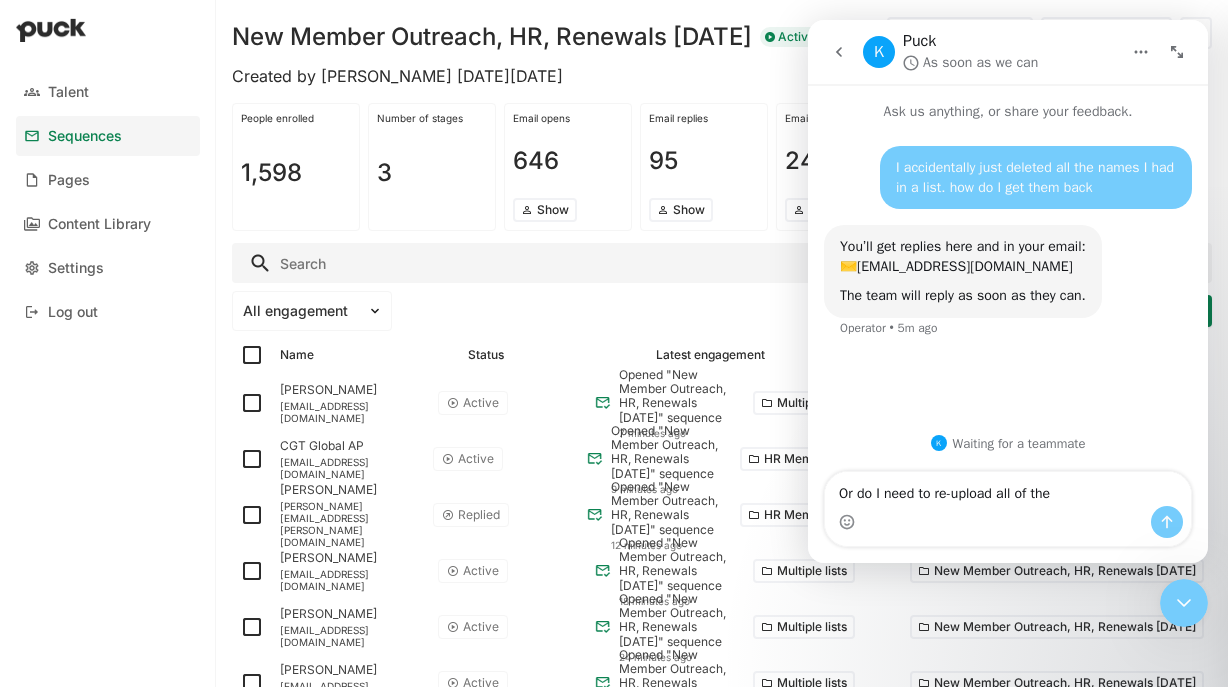 type on "Or do I need to re-upload all of them" 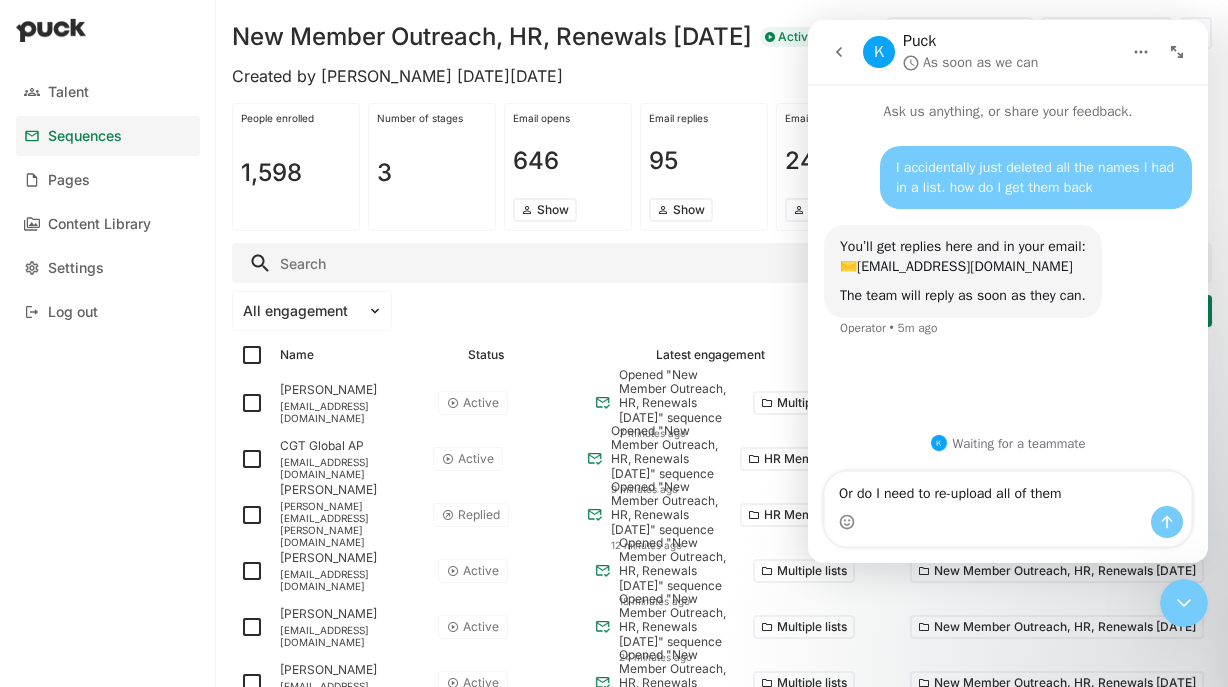 type 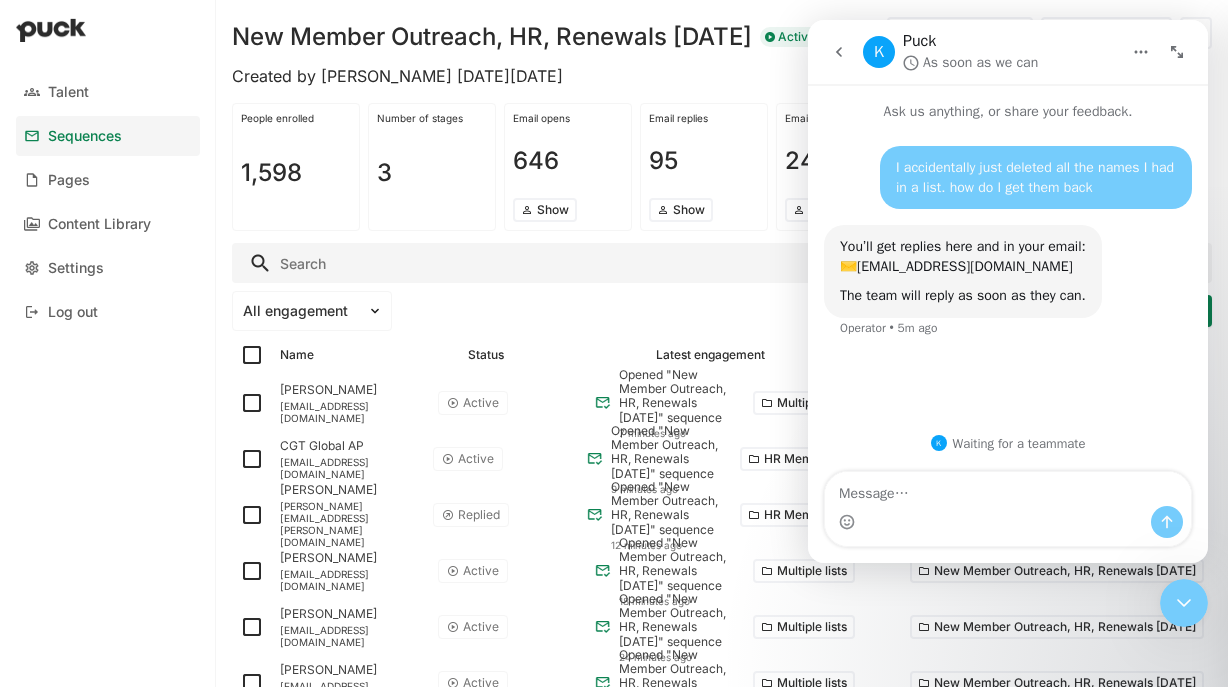 scroll, scrollTop: 3, scrollLeft: 0, axis: vertical 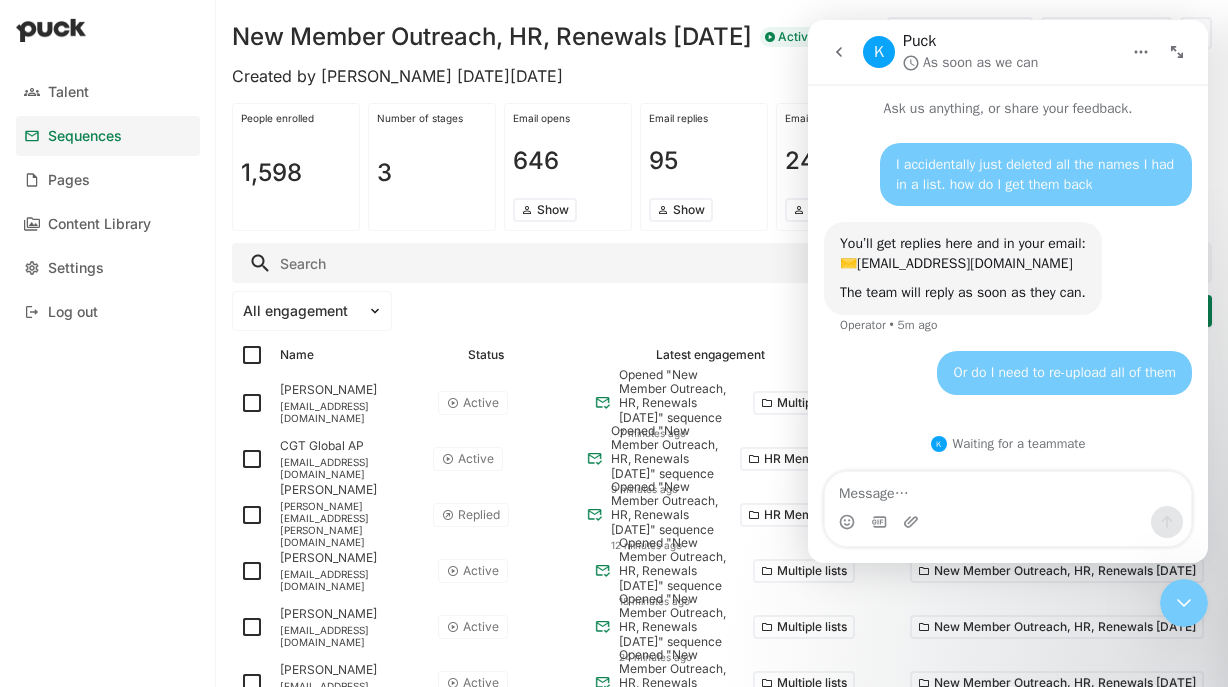 click 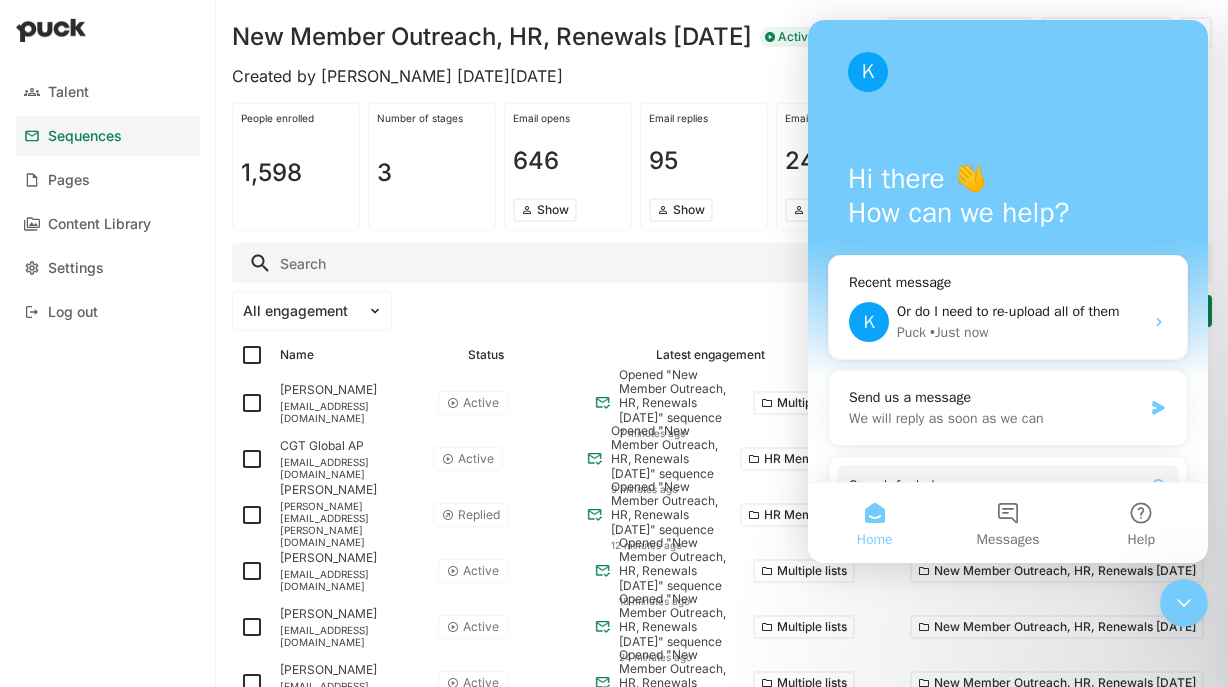 scroll, scrollTop: 0, scrollLeft: 0, axis: both 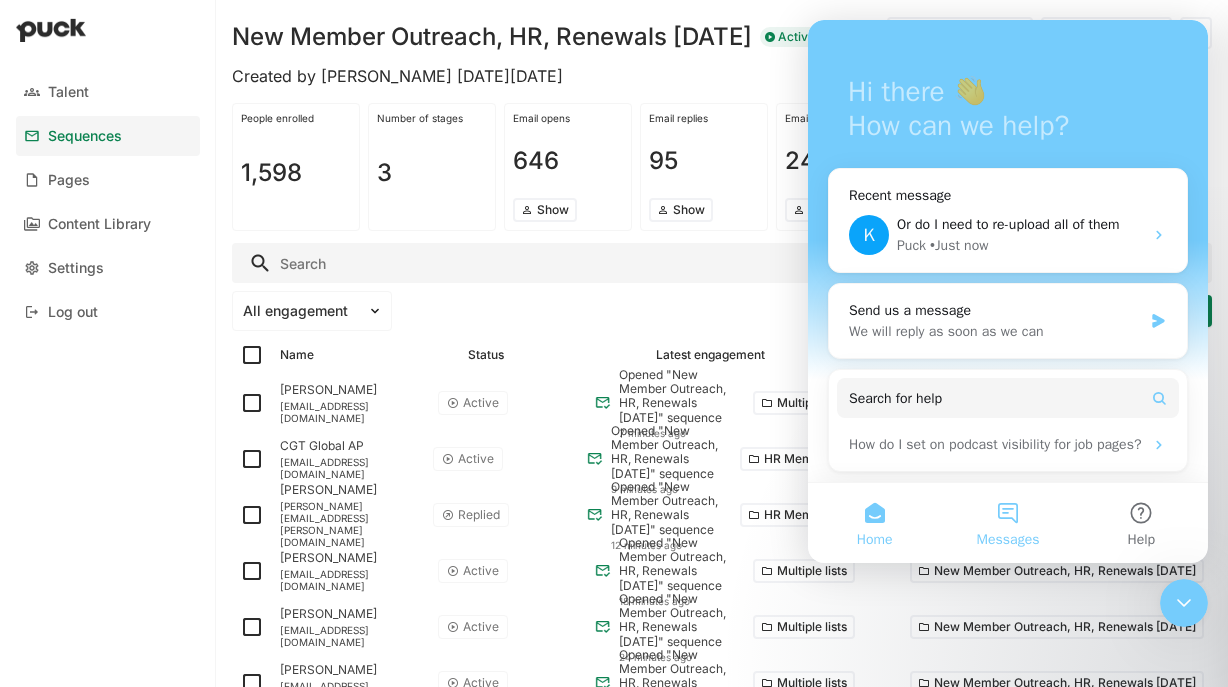 click on "Messages" at bounding box center [1007, 523] 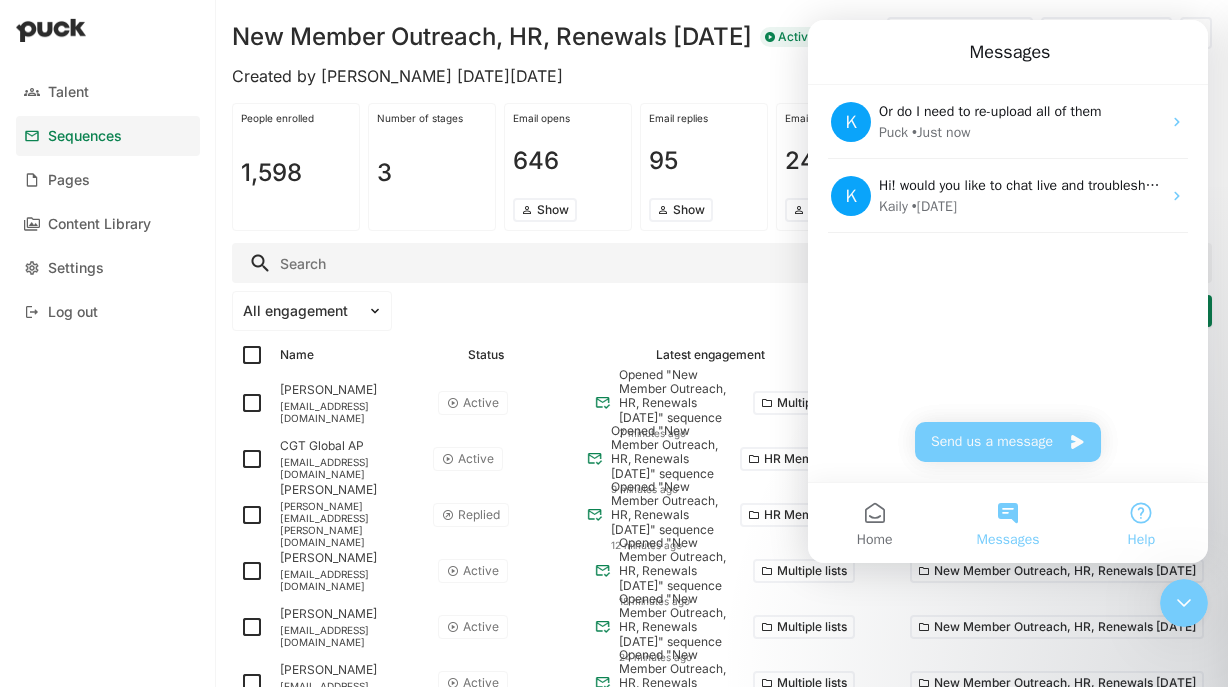click on "Help" at bounding box center [1141, 523] 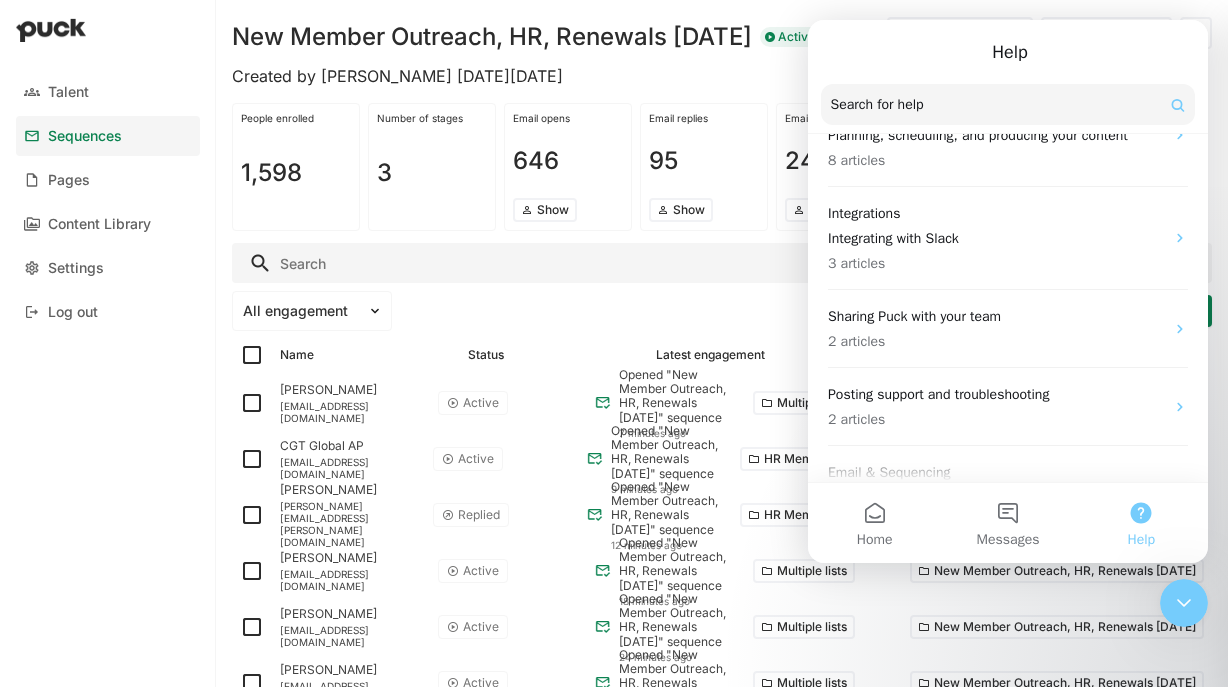 scroll, scrollTop: 325, scrollLeft: 0, axis: vertical 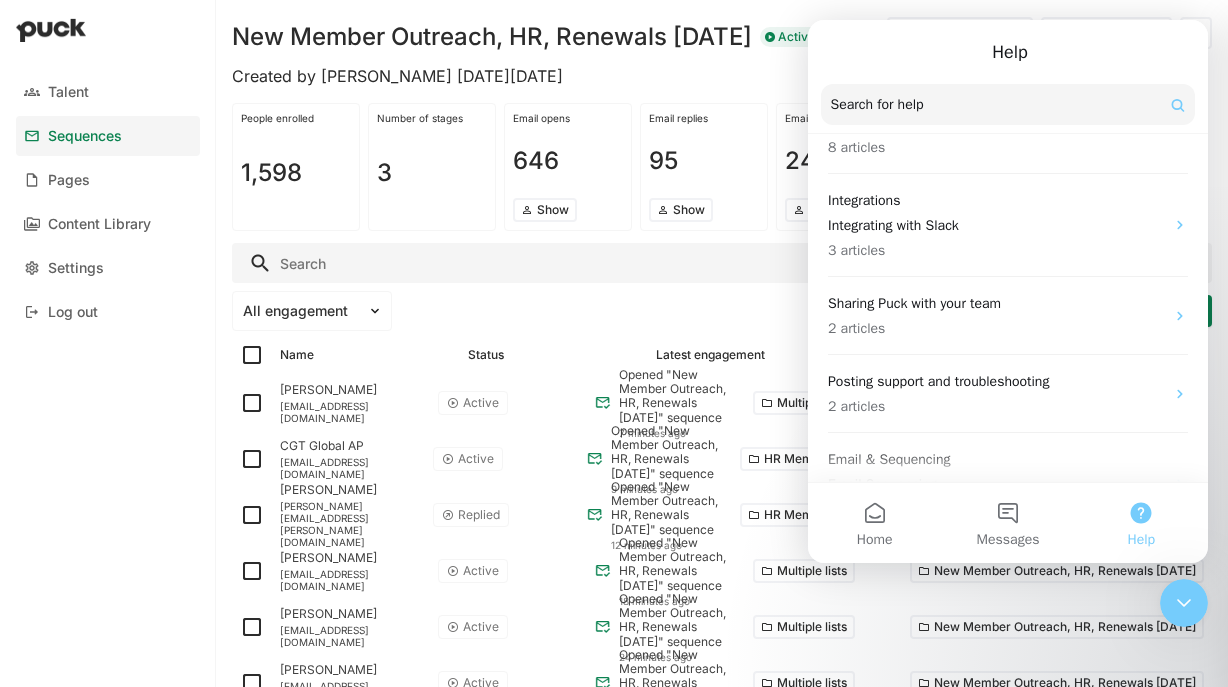 click on "Search for help" at bounding box center [1008, 105] 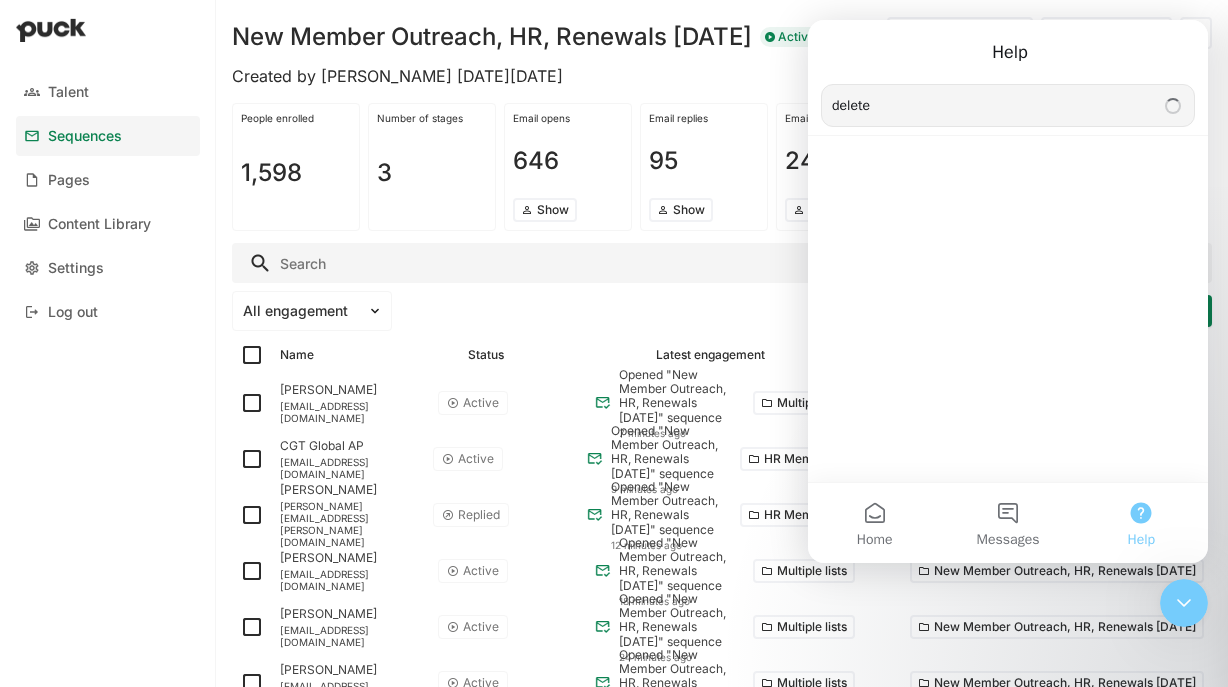 scroll, scrollTop: 0, scrollLeft: 0, axis: both 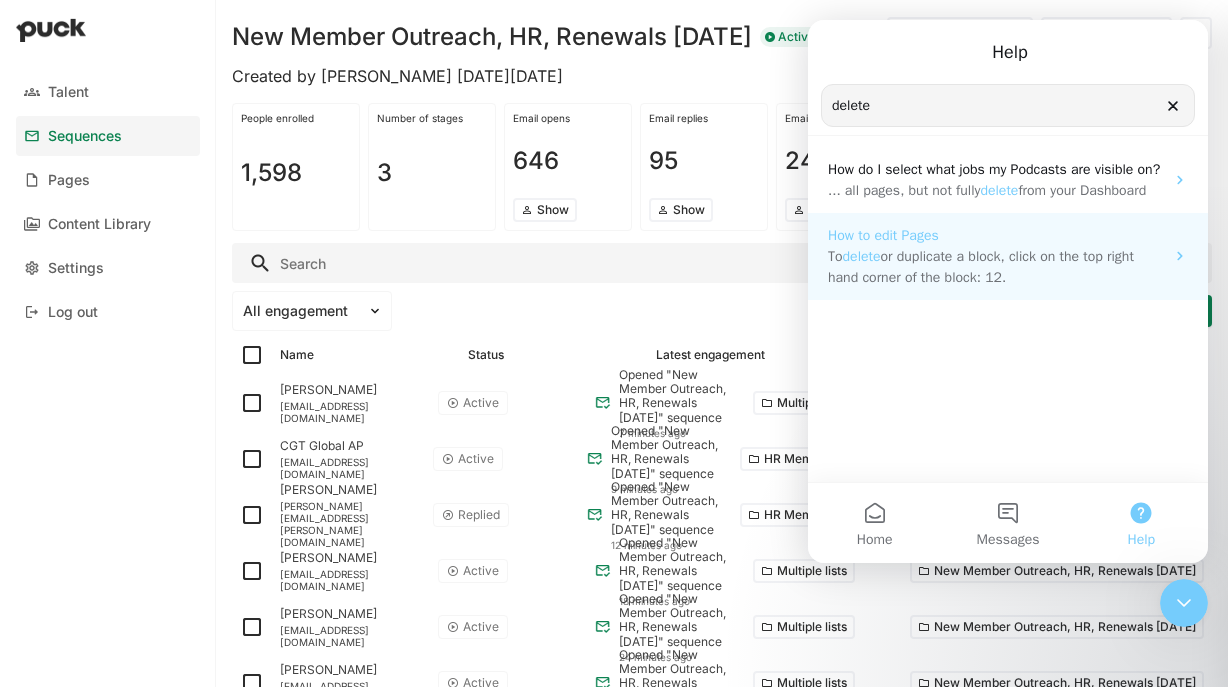 type on "delete" 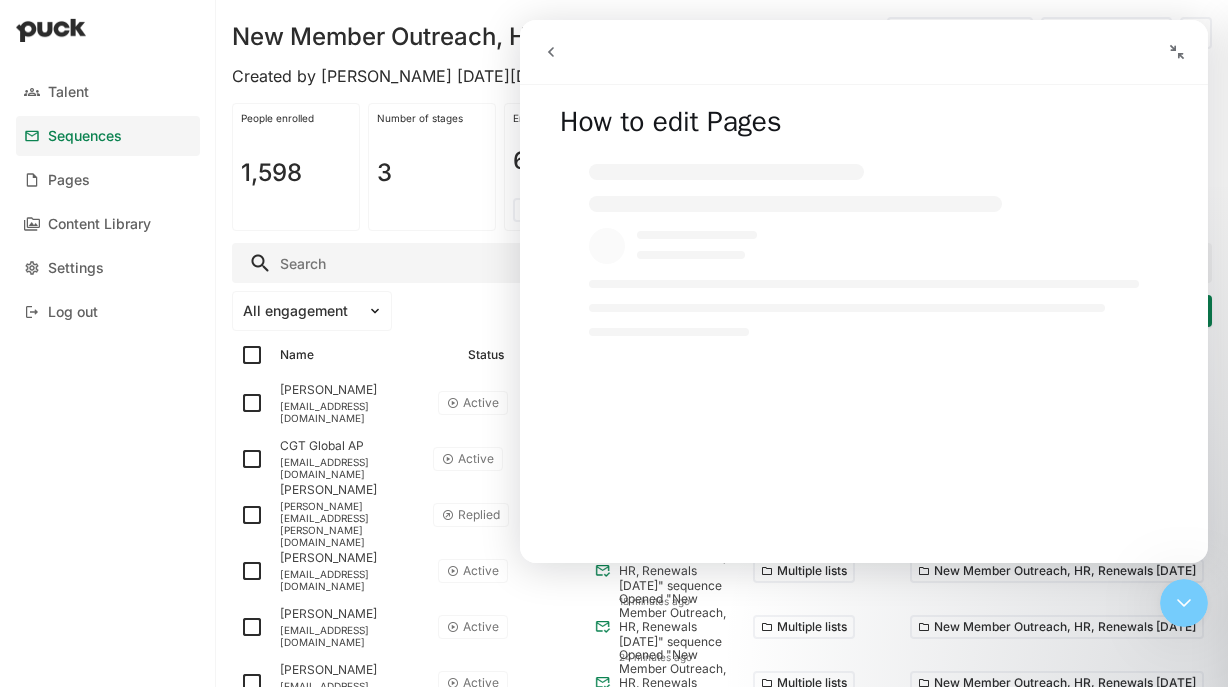 click 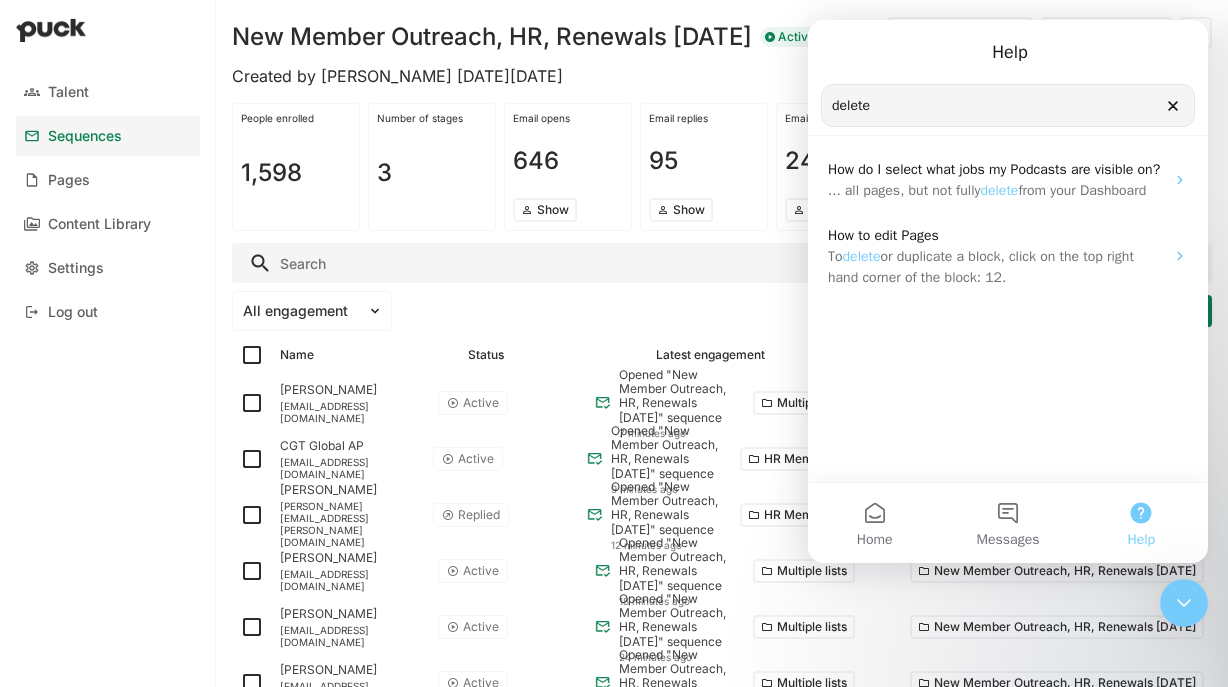 click on "Search for help" at bounding box center [878, 106] 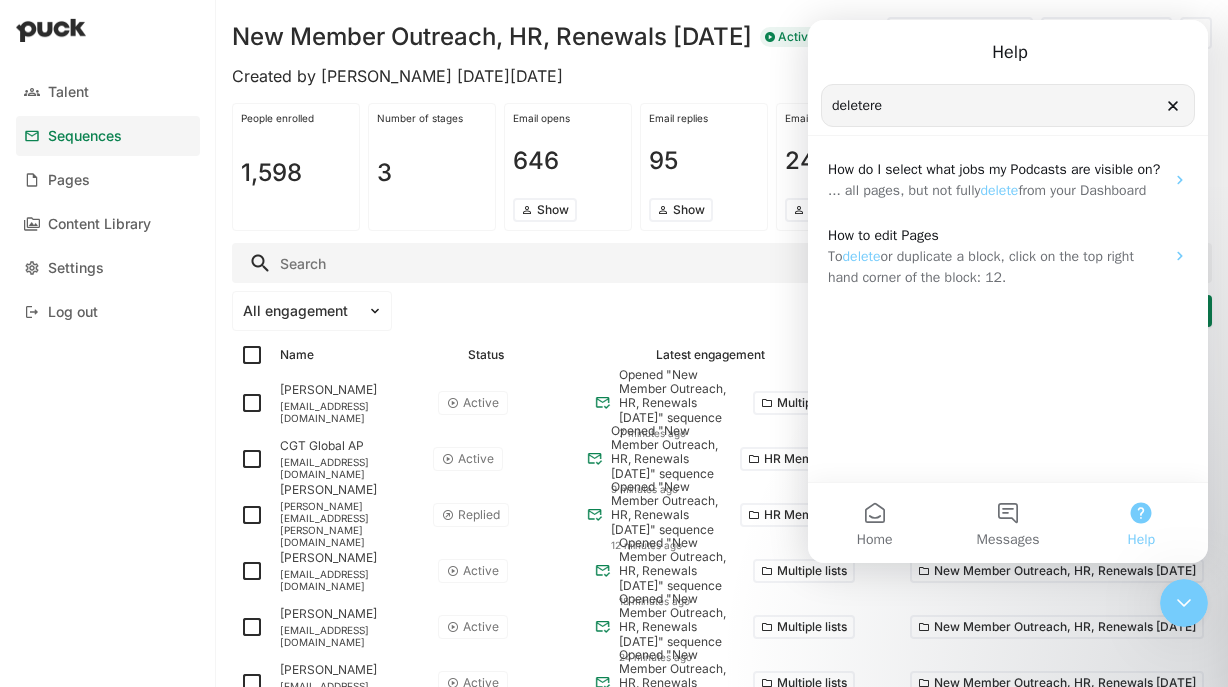 click on "Search for help" at bounding box center (878, 106) 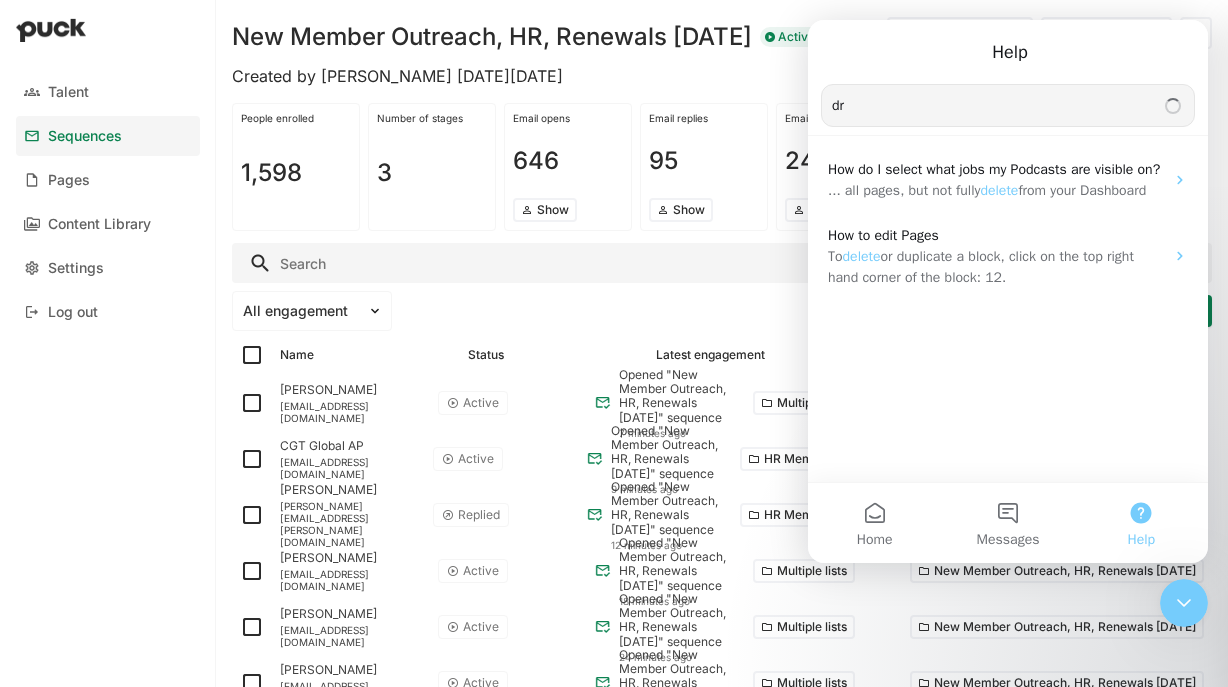 type on "d" 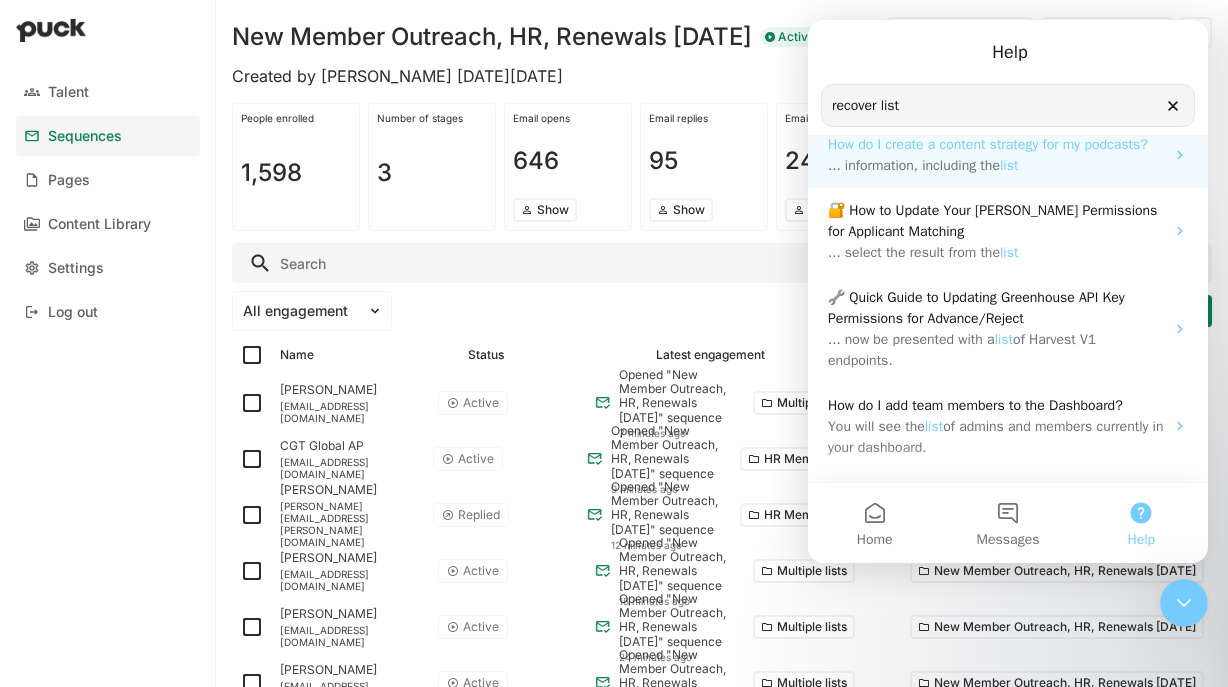 scroll, scrollTop: 311, scrollLeft: 0, axis: vertical 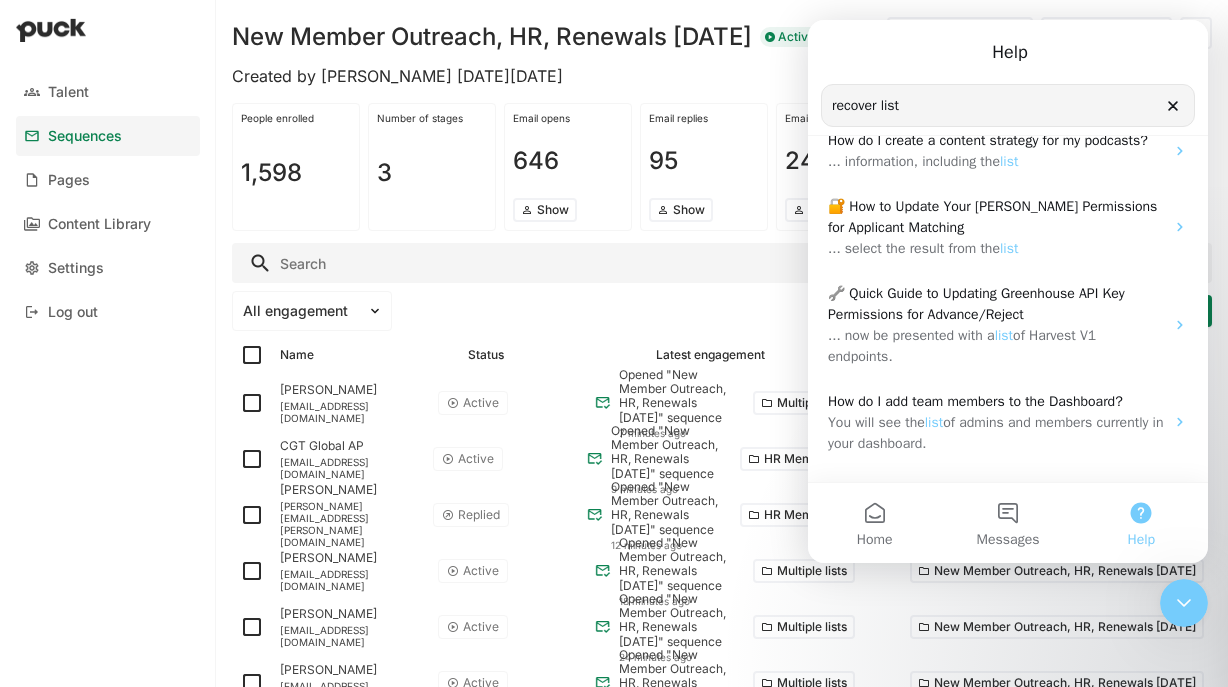type on "recover list" 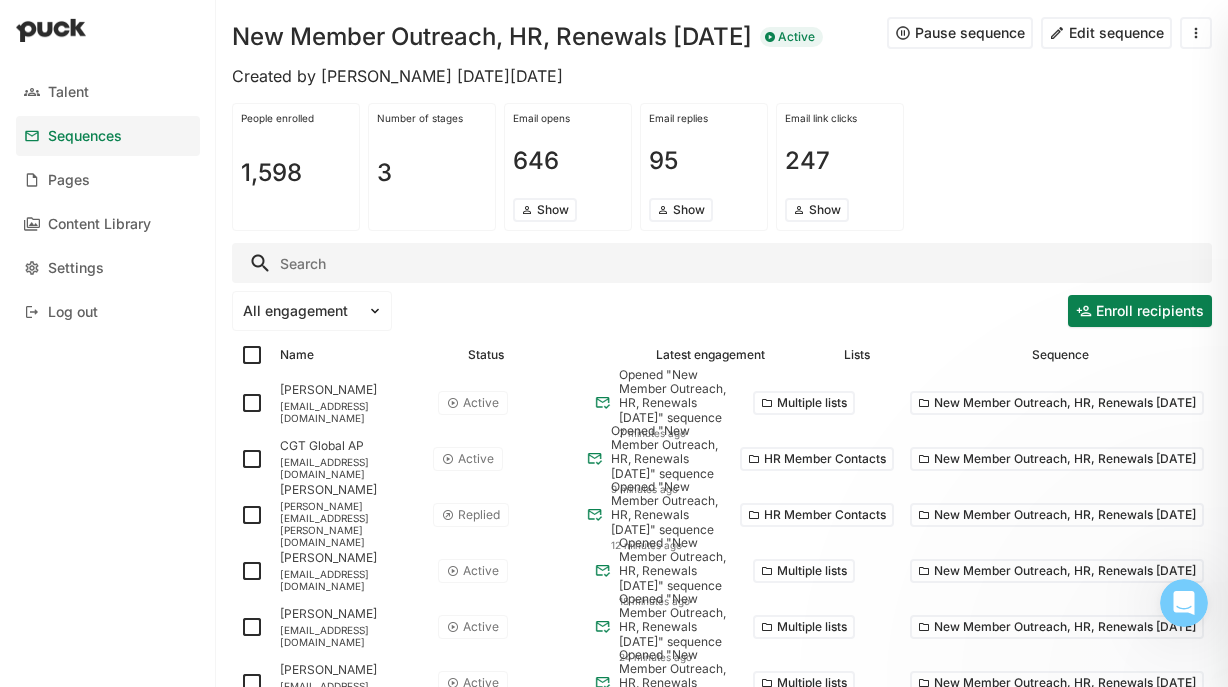 scroll, scrollTop: 0, scrollLeft: 0, axis: both 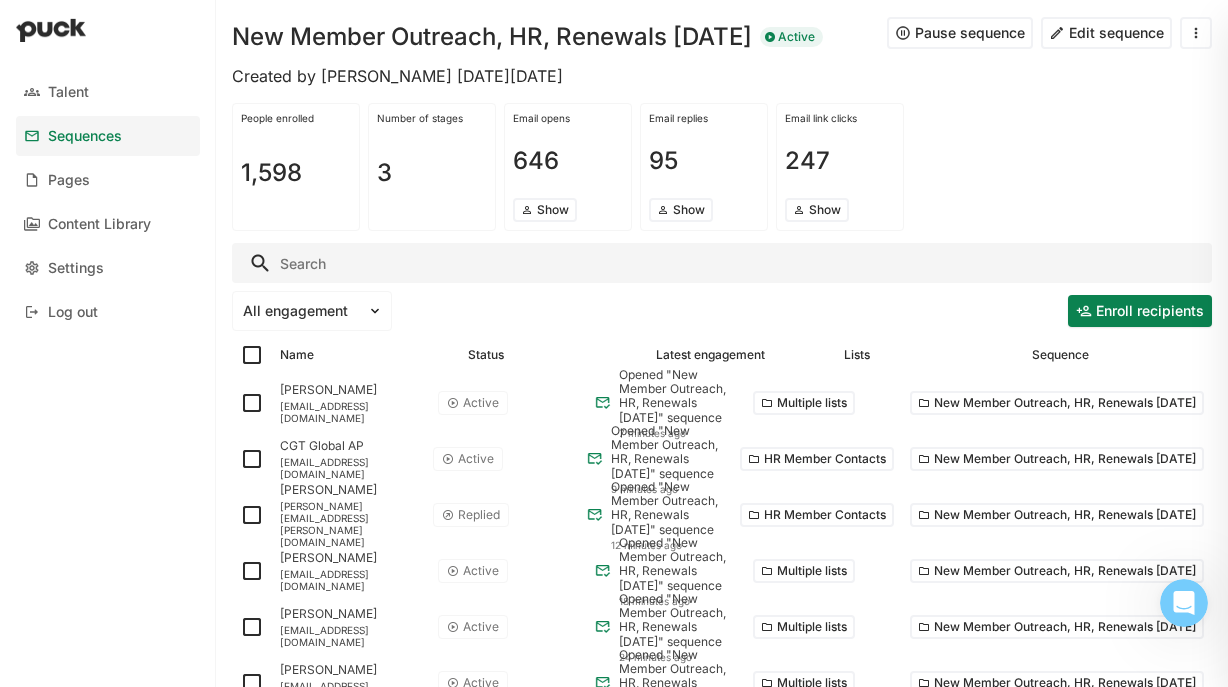 click at bounding box center [1184, 603] 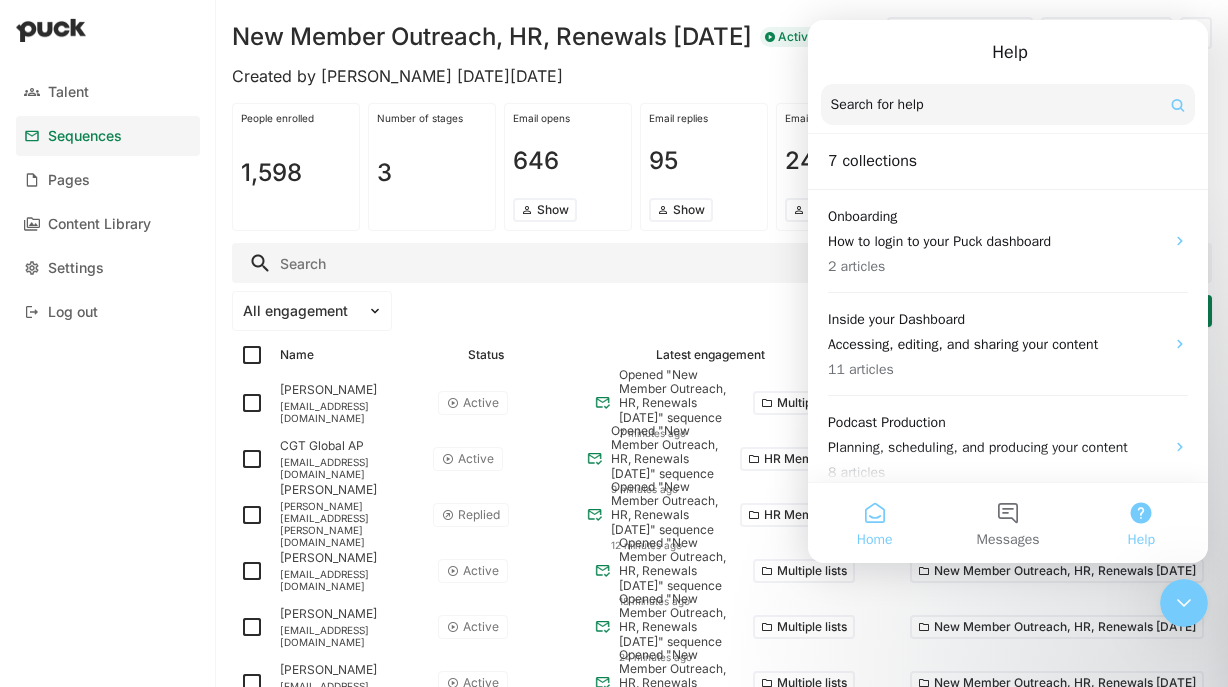 click on "Home" at bounding box center (874, 523) 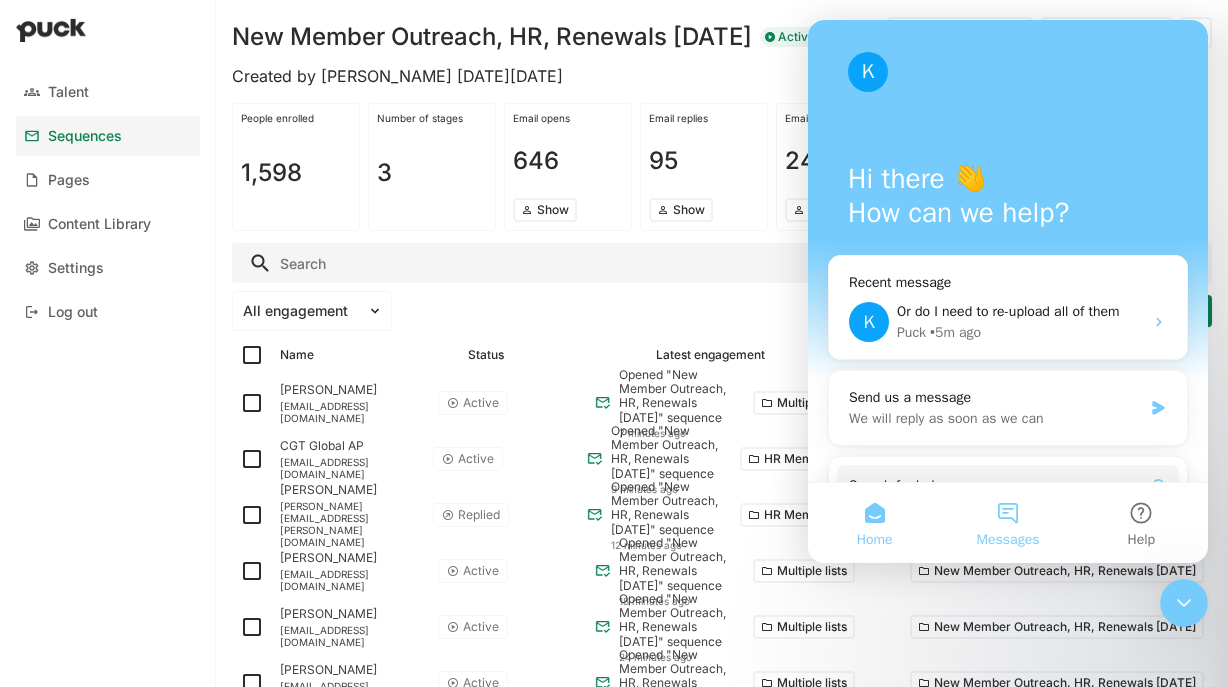 click on "Messages" at bounding box center (1007, 523) 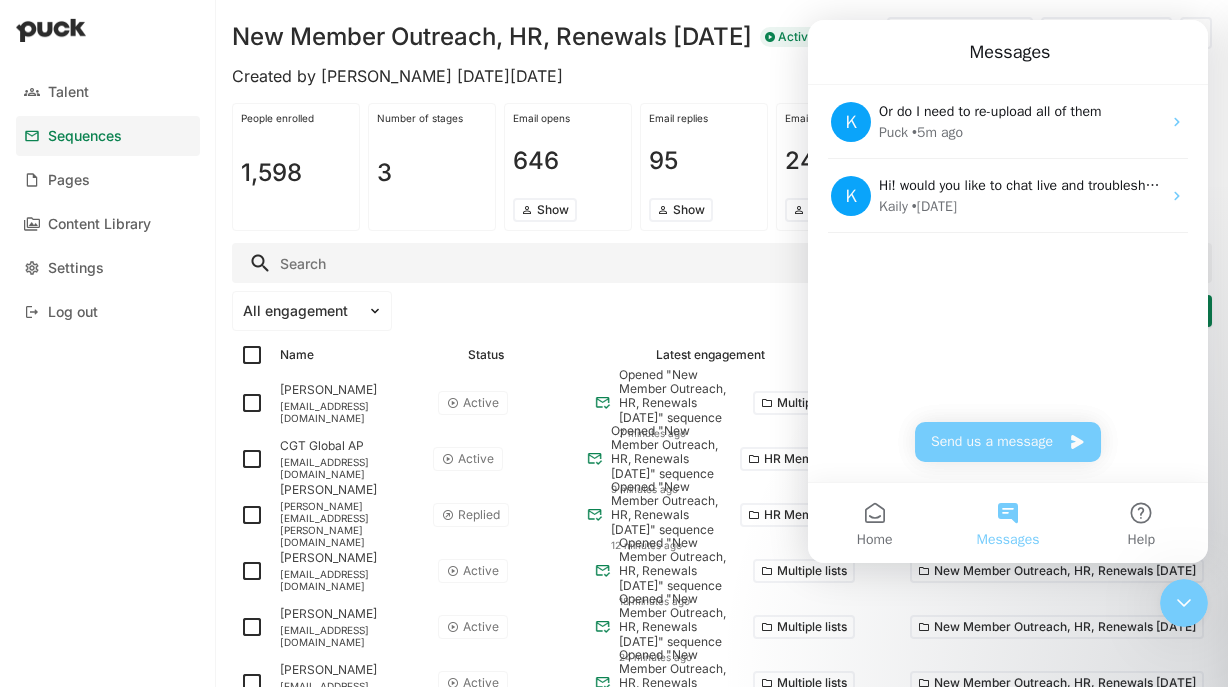 click on "Messages" at bounding box center [1008, 52] 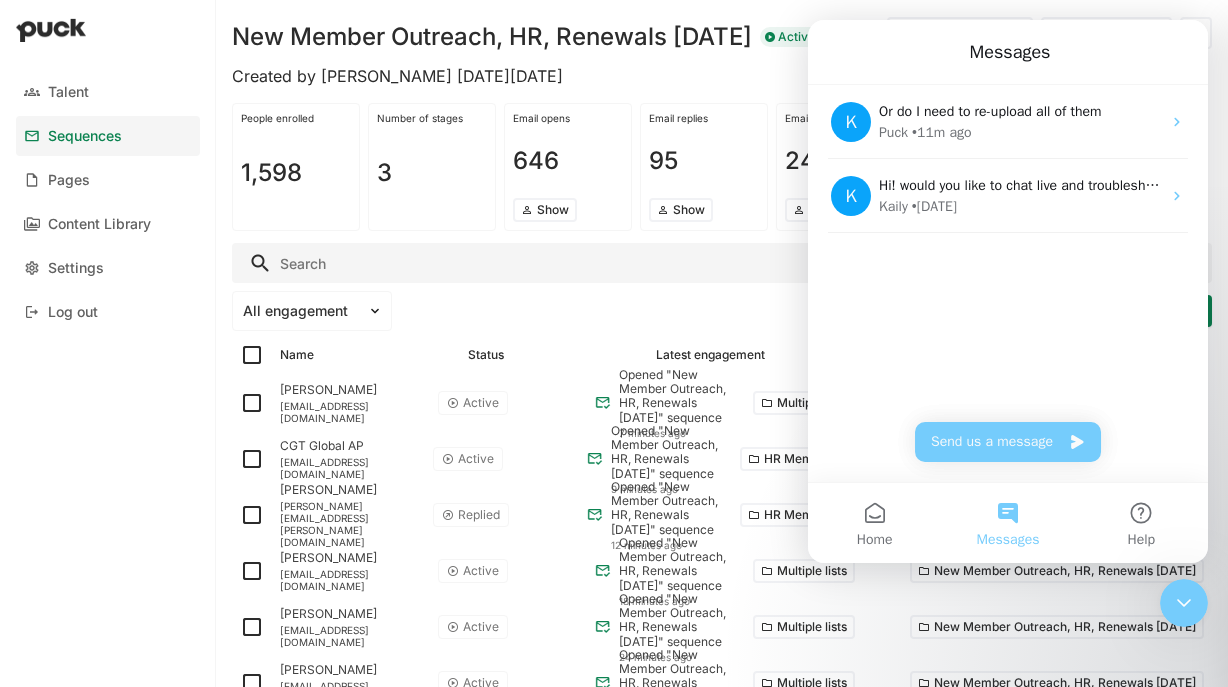 click at bounding box center [722, 263] 